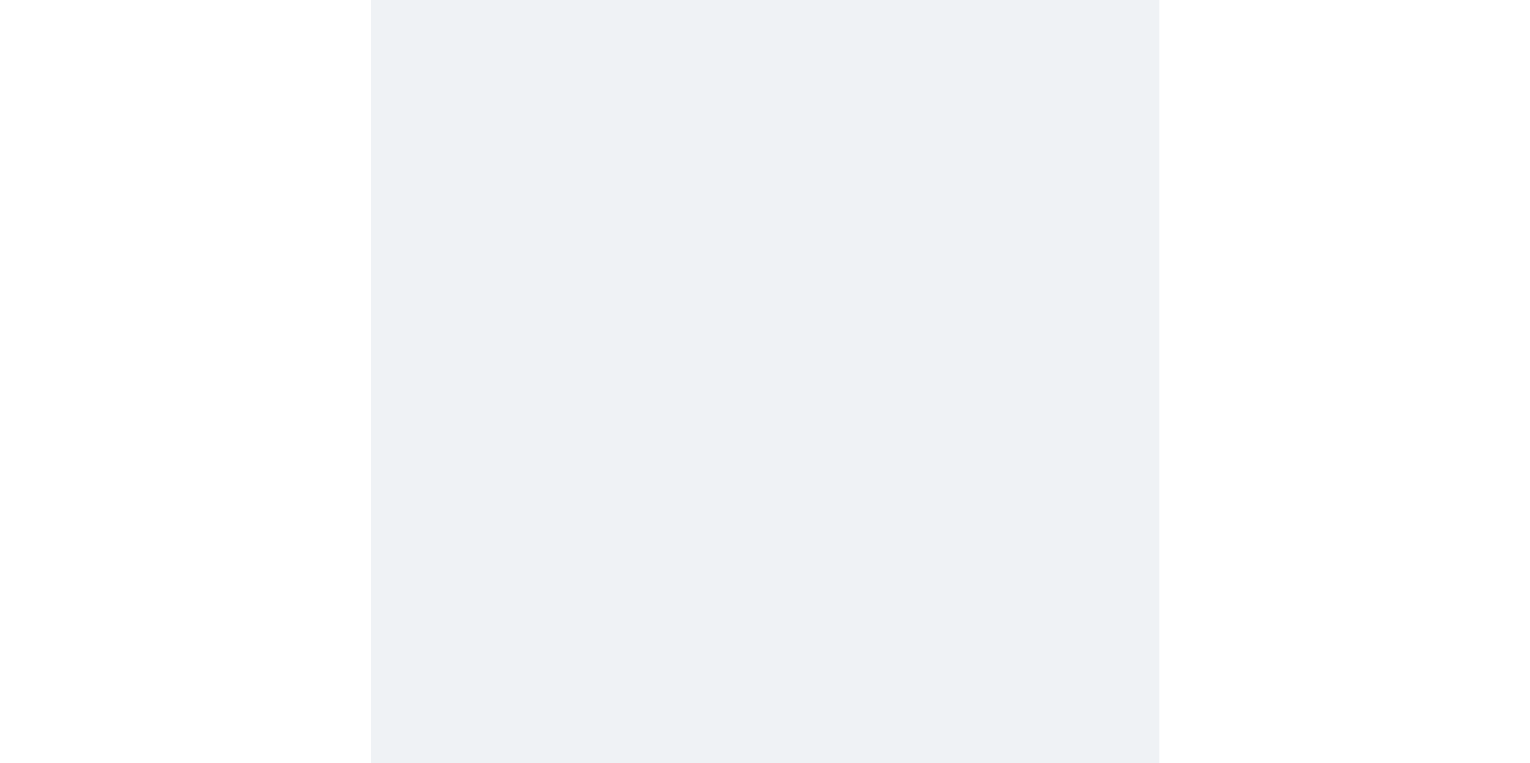 scroll, scrollTop: 0, scrollLeft: 0, axis: both 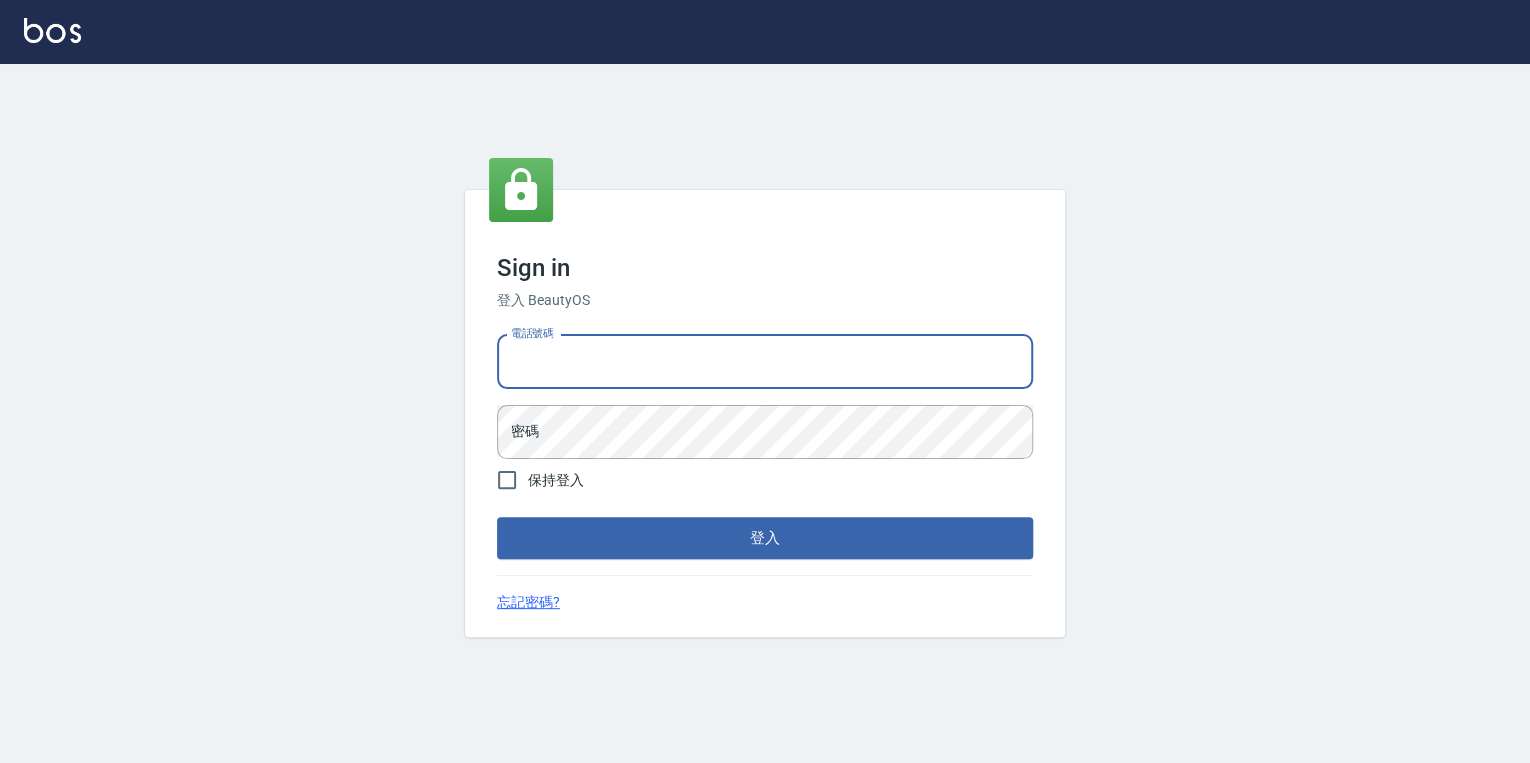 click on "電話號碼" at bounding box center (765, 362) 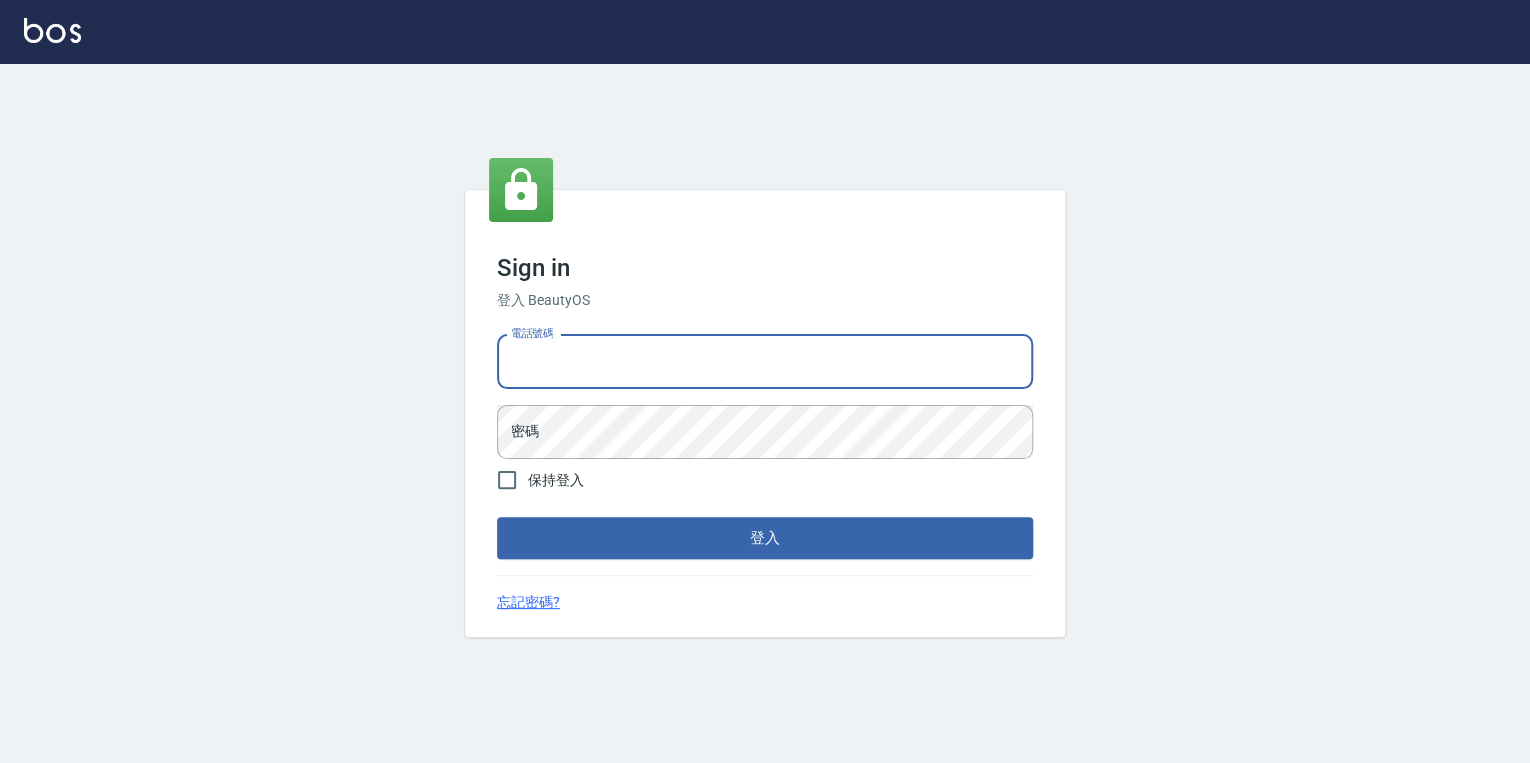 type on "0925308209" 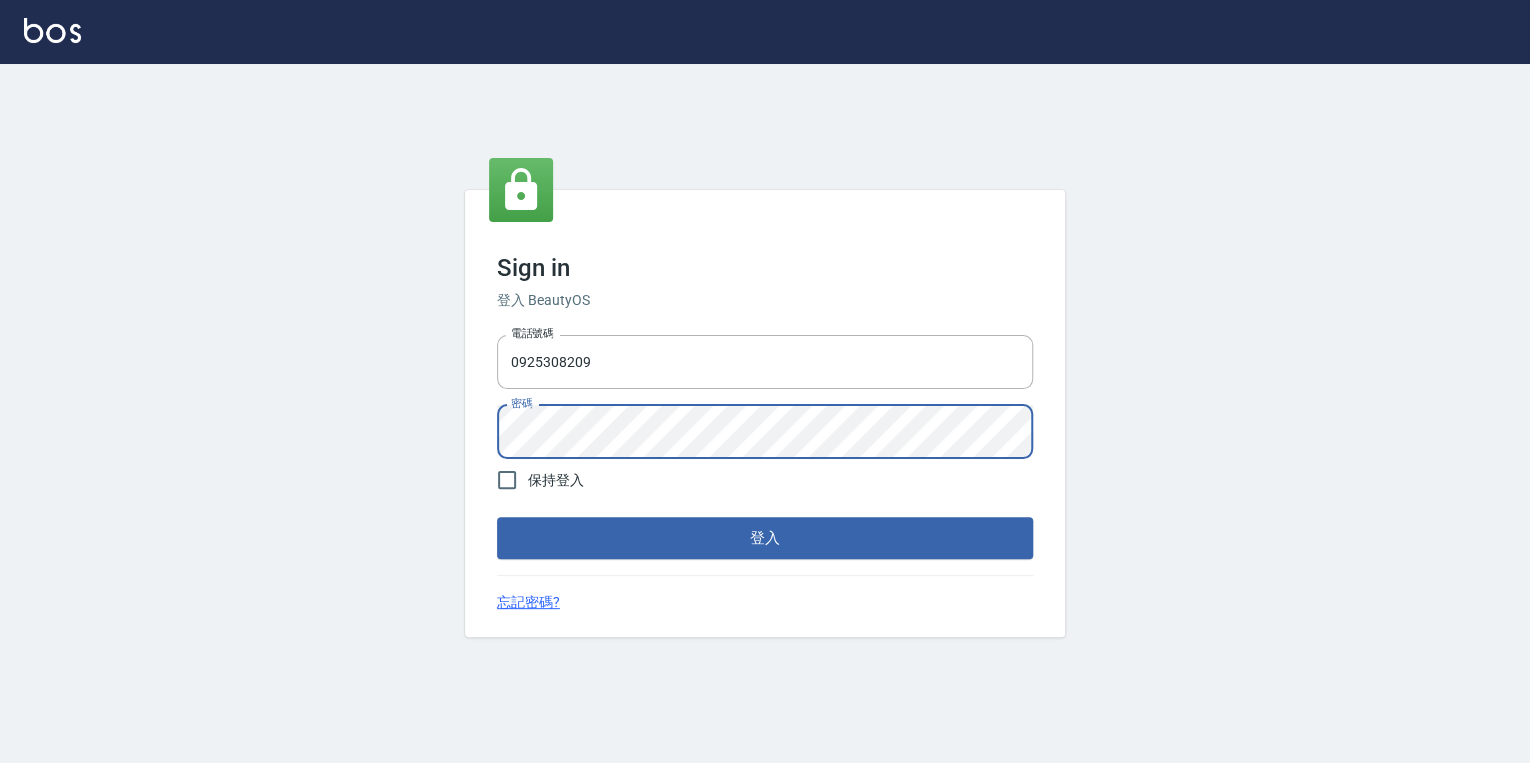 click on "登入" at bounding box center [765, 538] 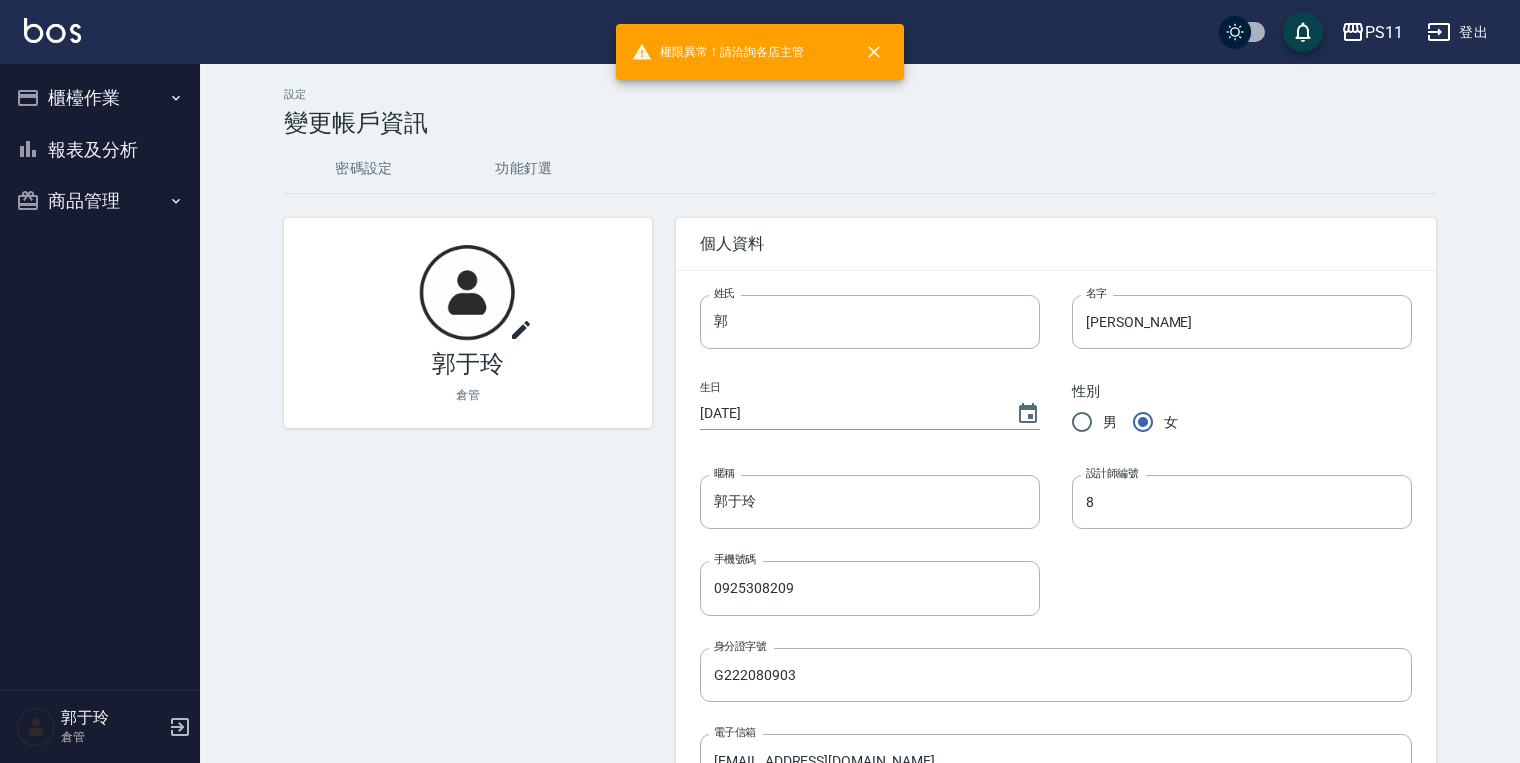click on "商品管理" at bounding box center (100, 201) 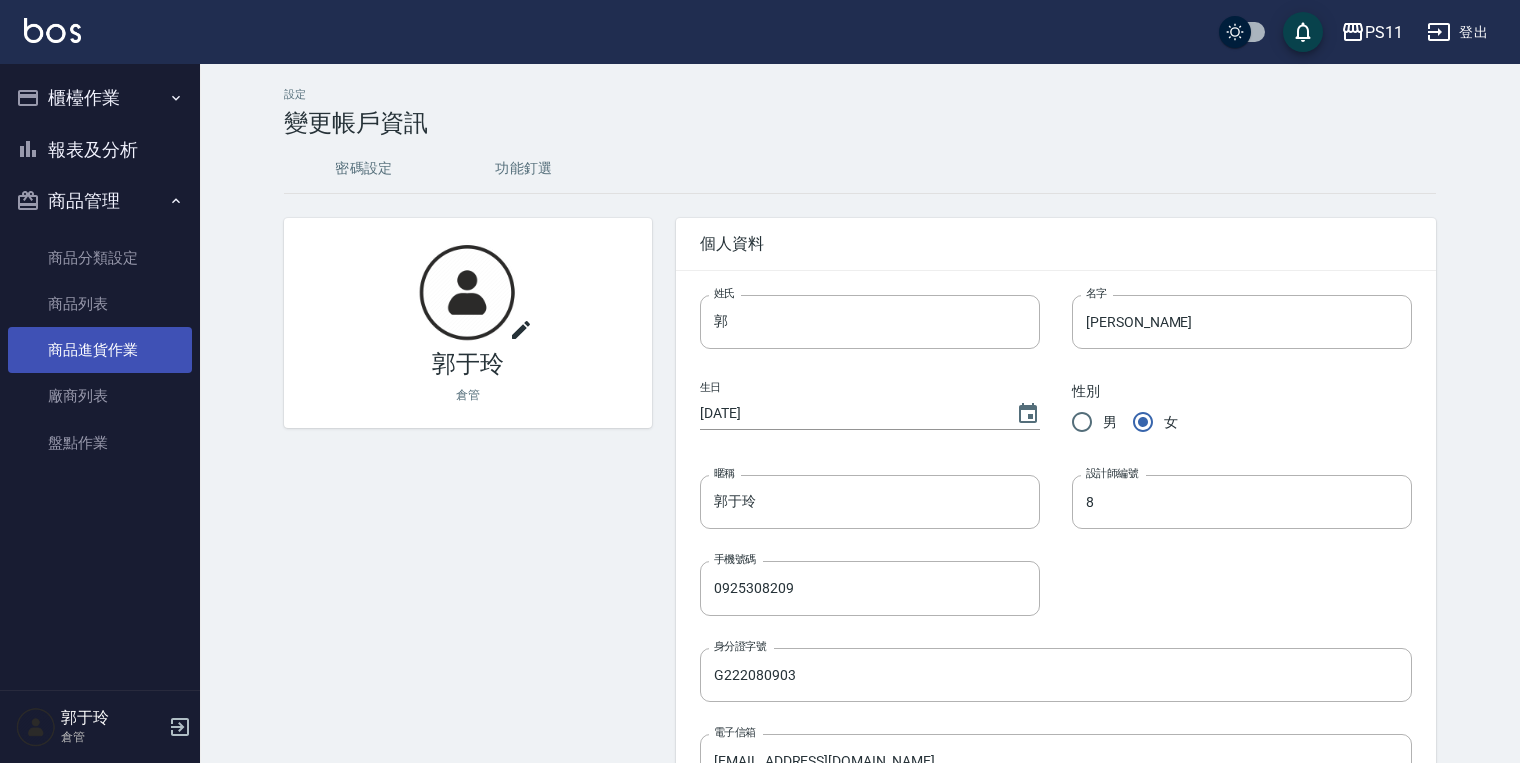 drag, startPoint x: 148, startPoint y: 348, endPoint x: 142, endPoint y: 339, distance: 10.816654 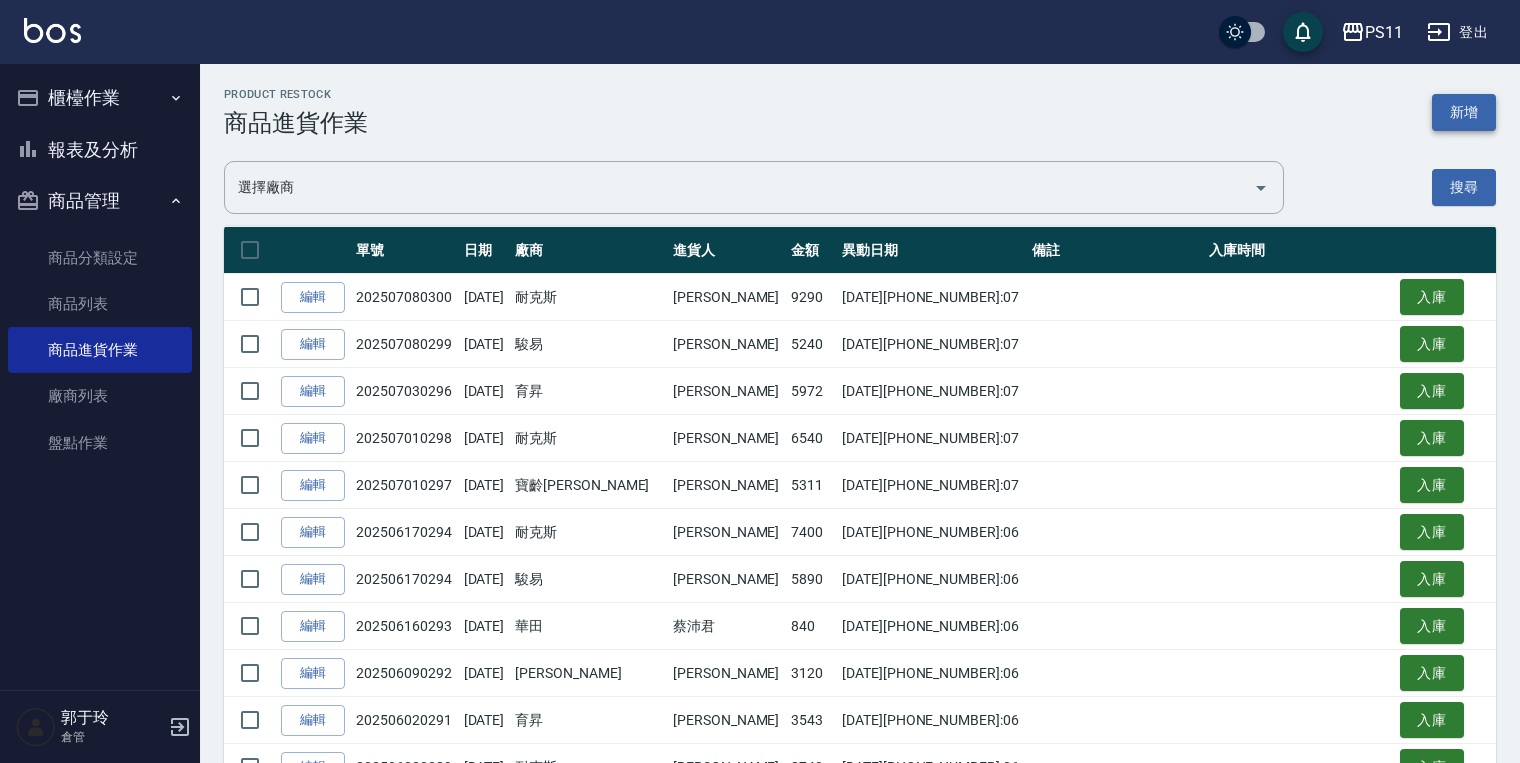 click on "新增" at bounding box center (1464, 112) 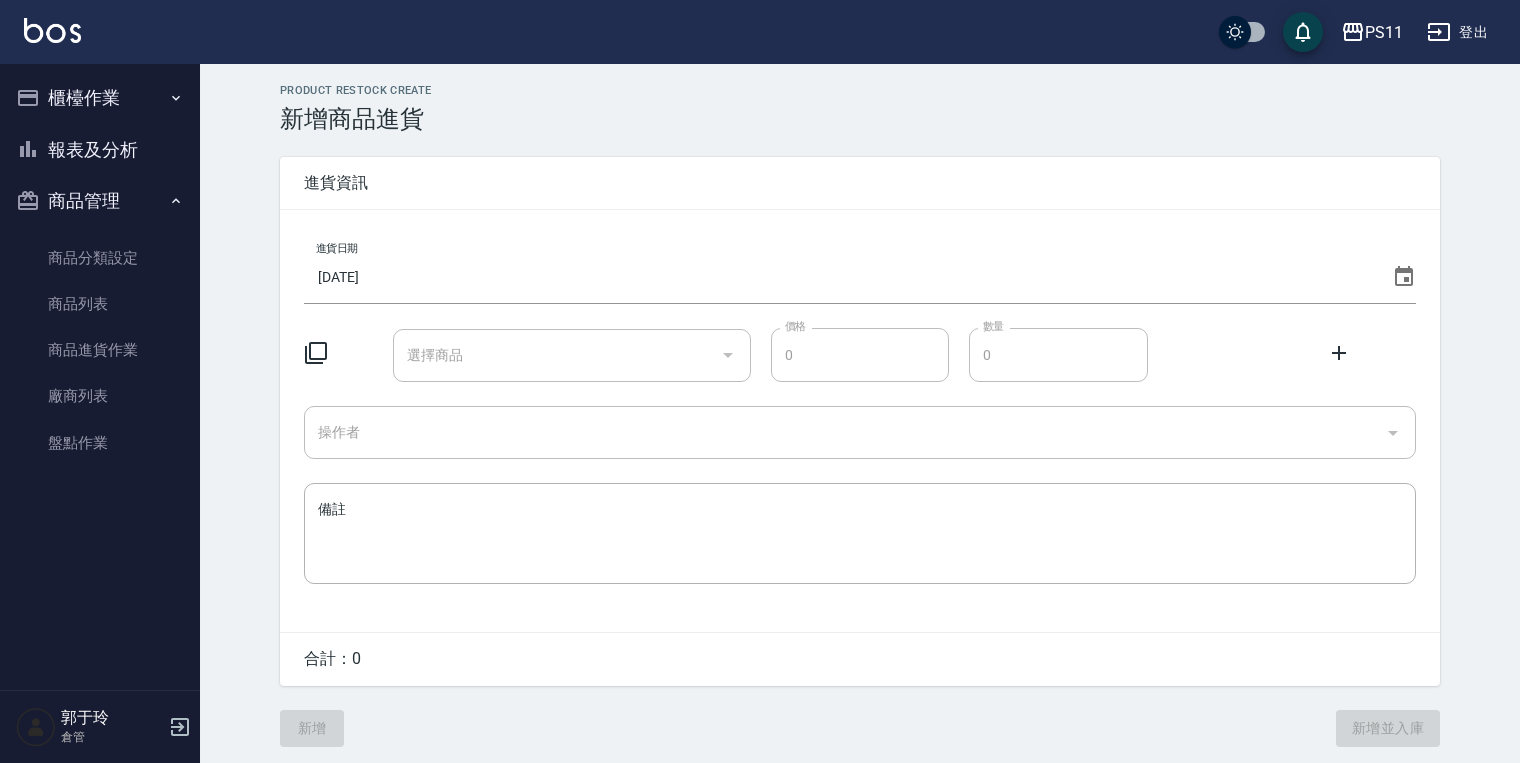 click on "[DATE]" at bounding box center (844, 277) 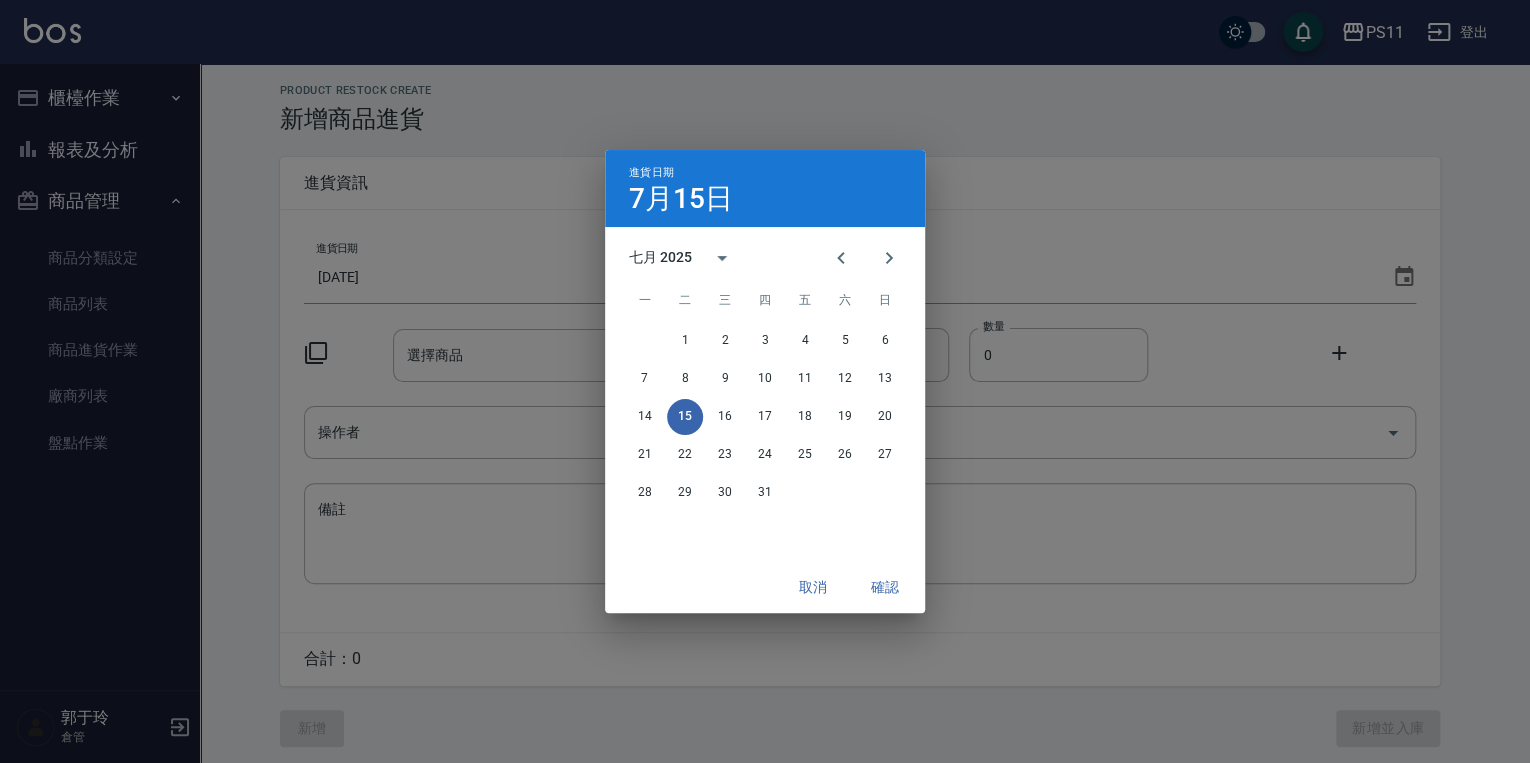 click on "15" at bounding box center [685, 417] 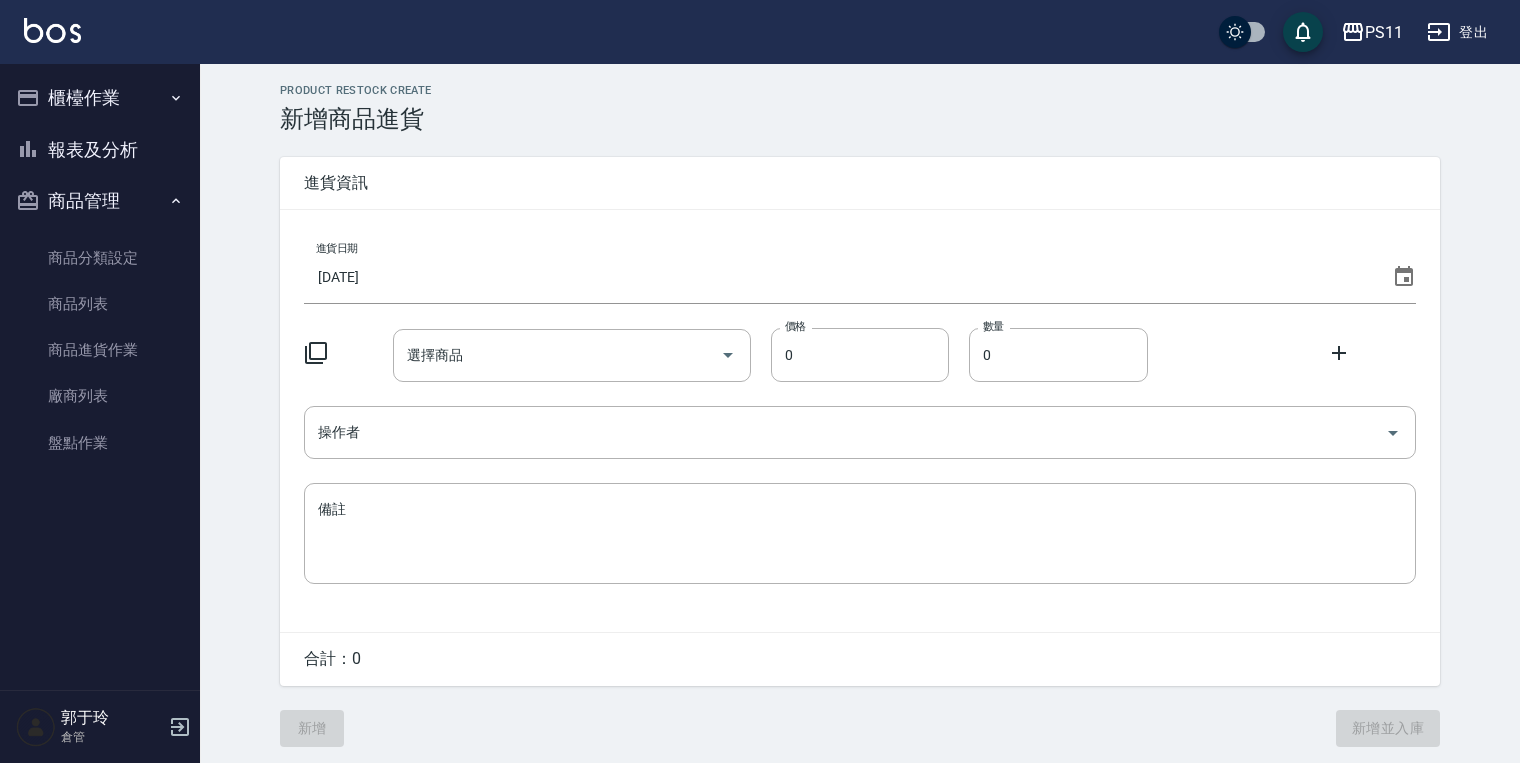 click 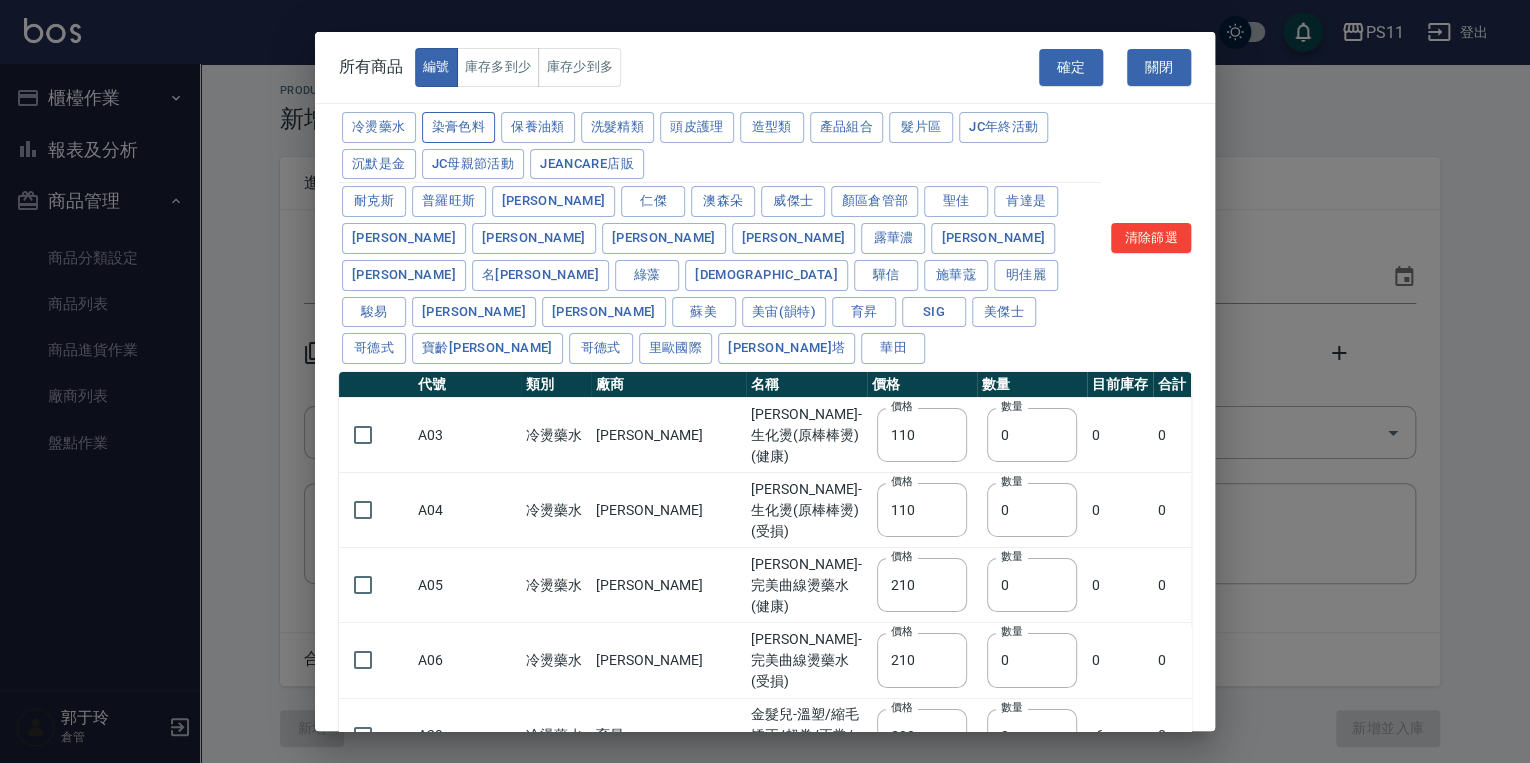 click on "染膏色料" at bounding box center (459, 127) 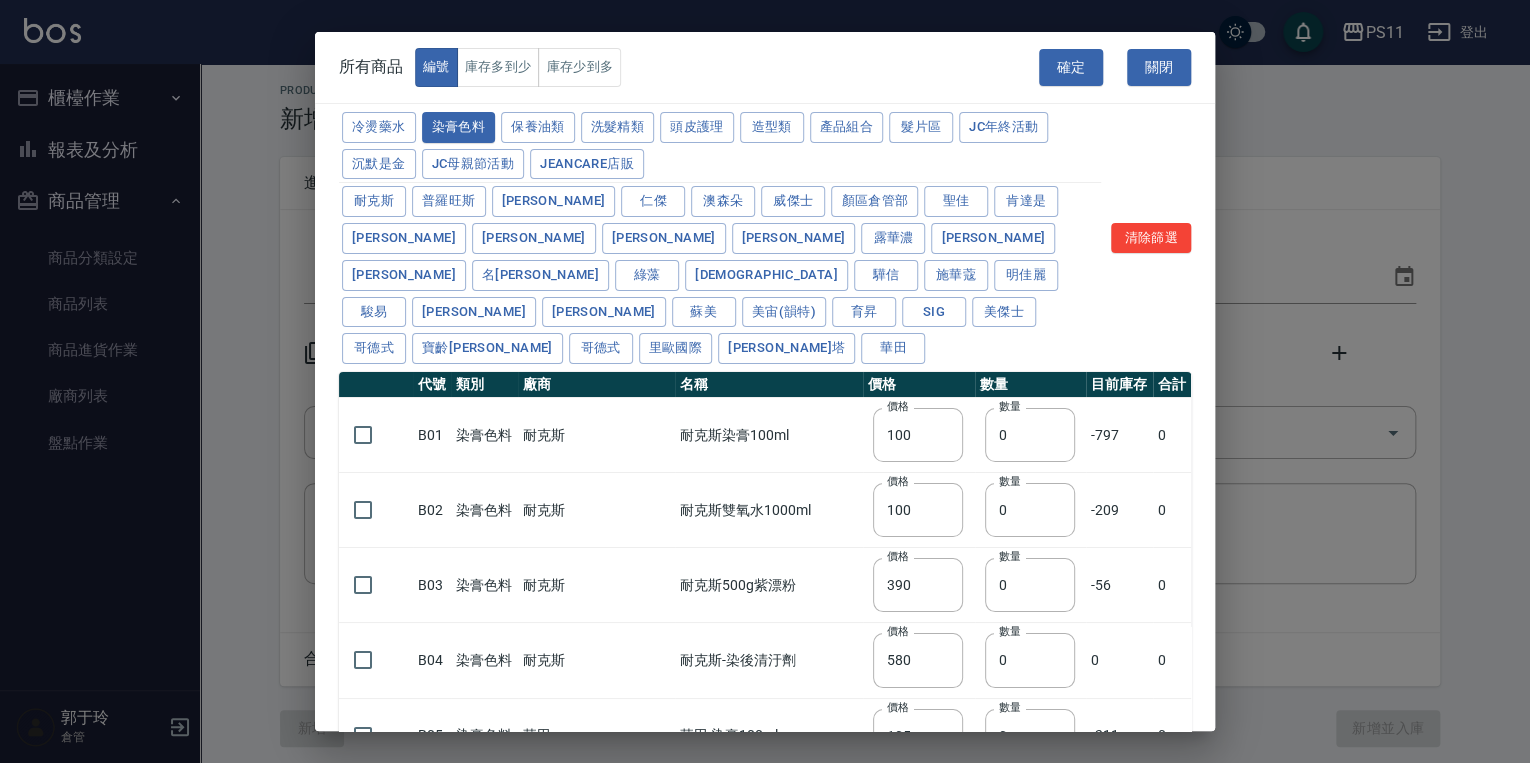 type on "100" 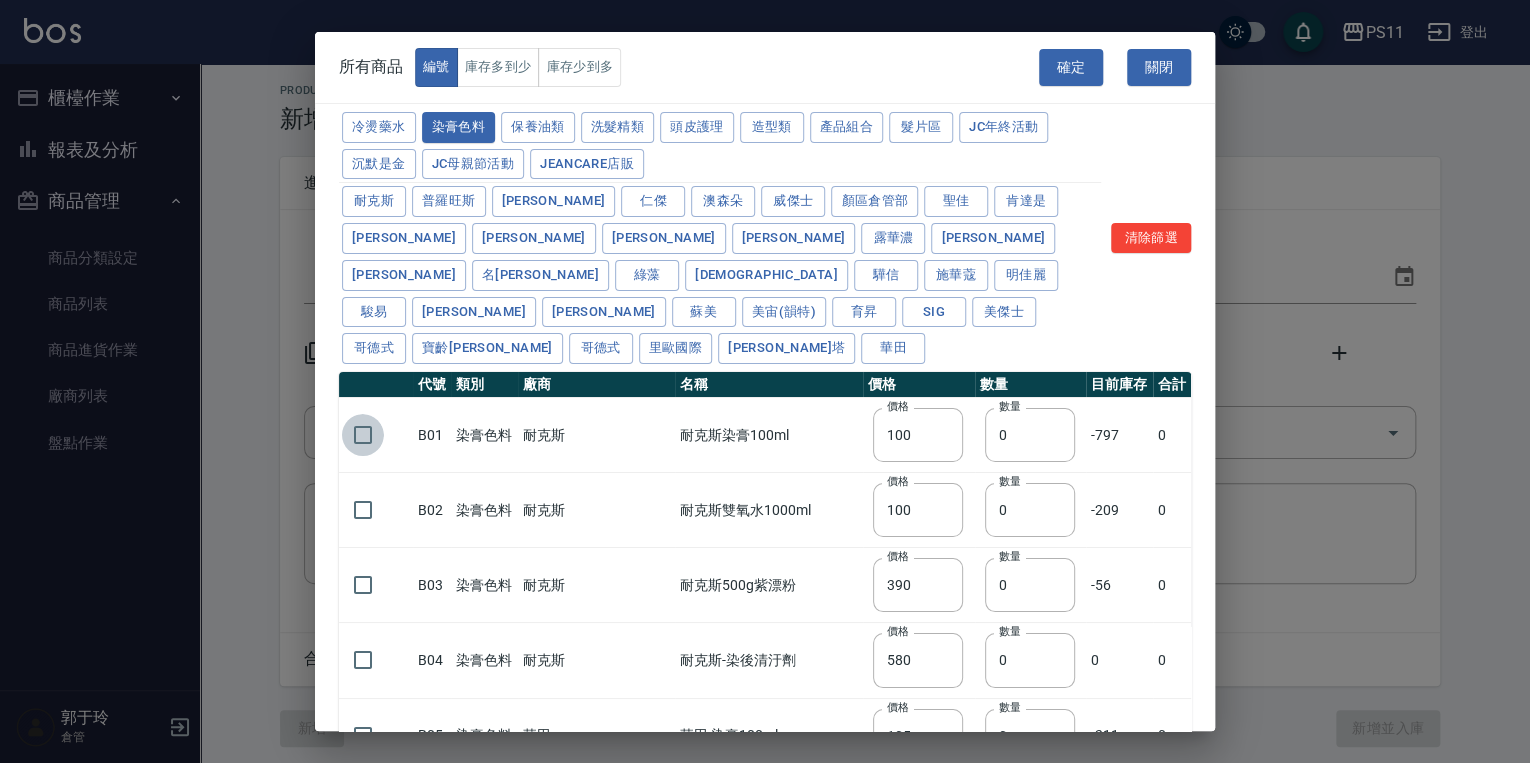 click at bounding box center (363, 435) 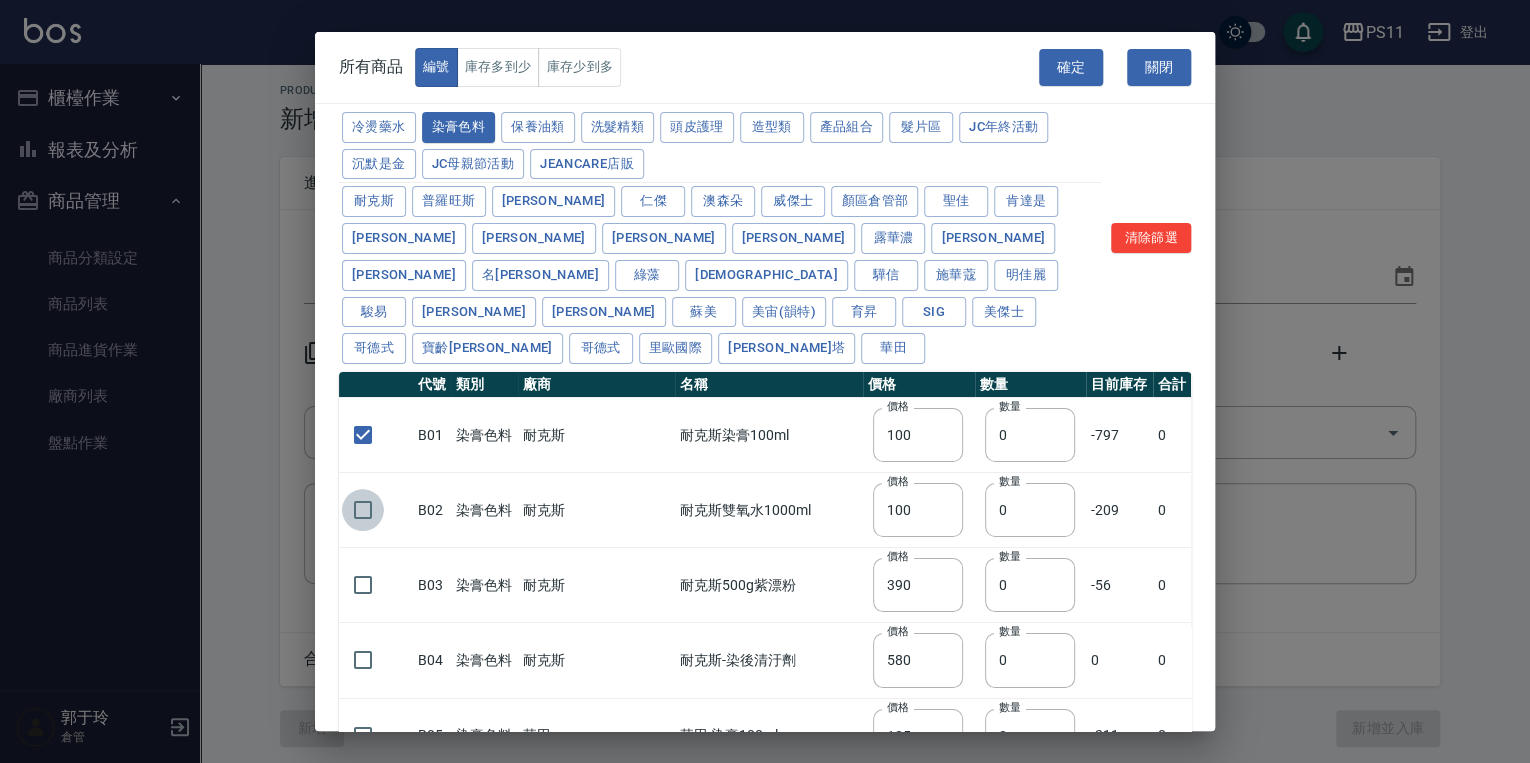 click at bounding box center (363, 510) 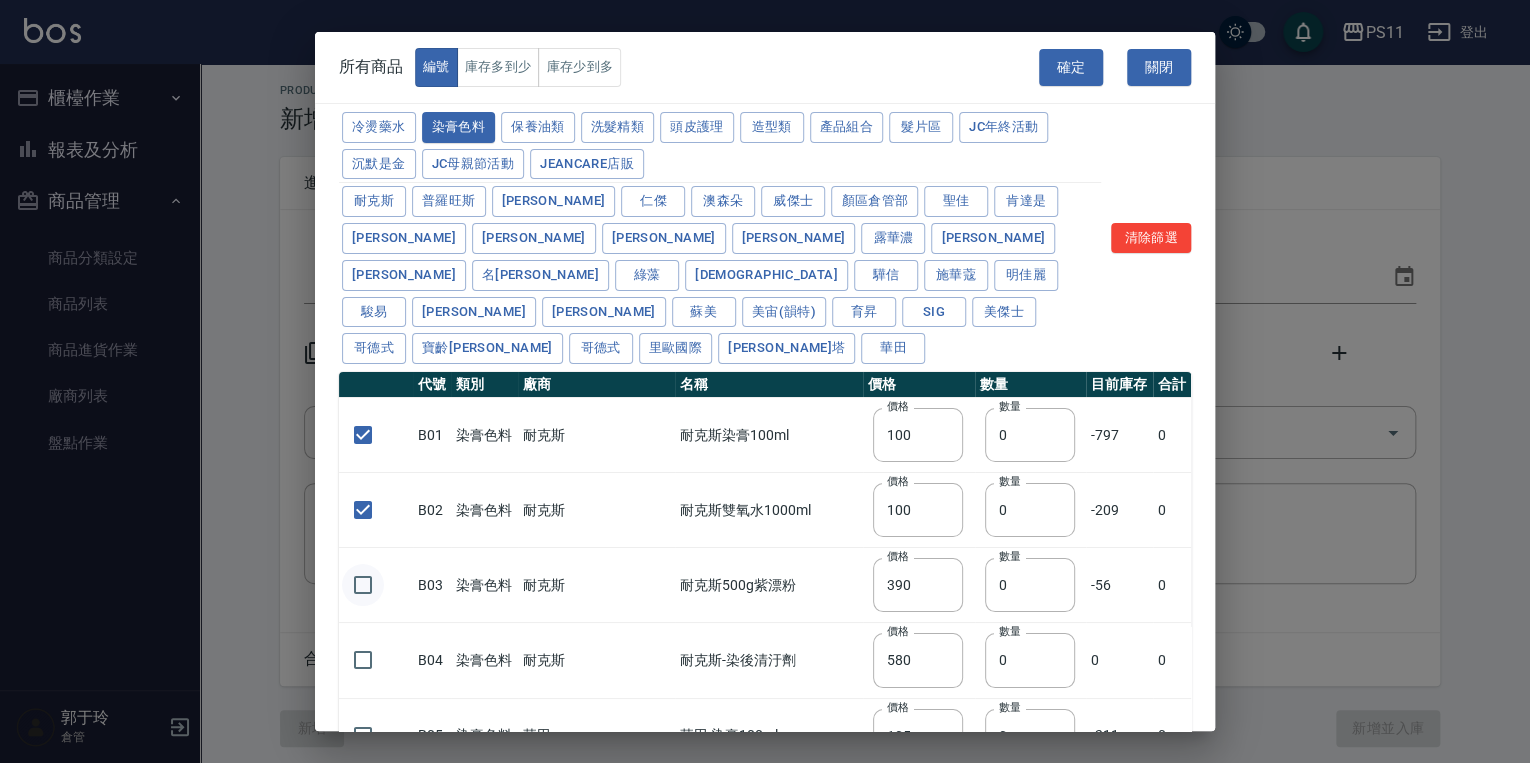 click at bounding box center [363, 585] 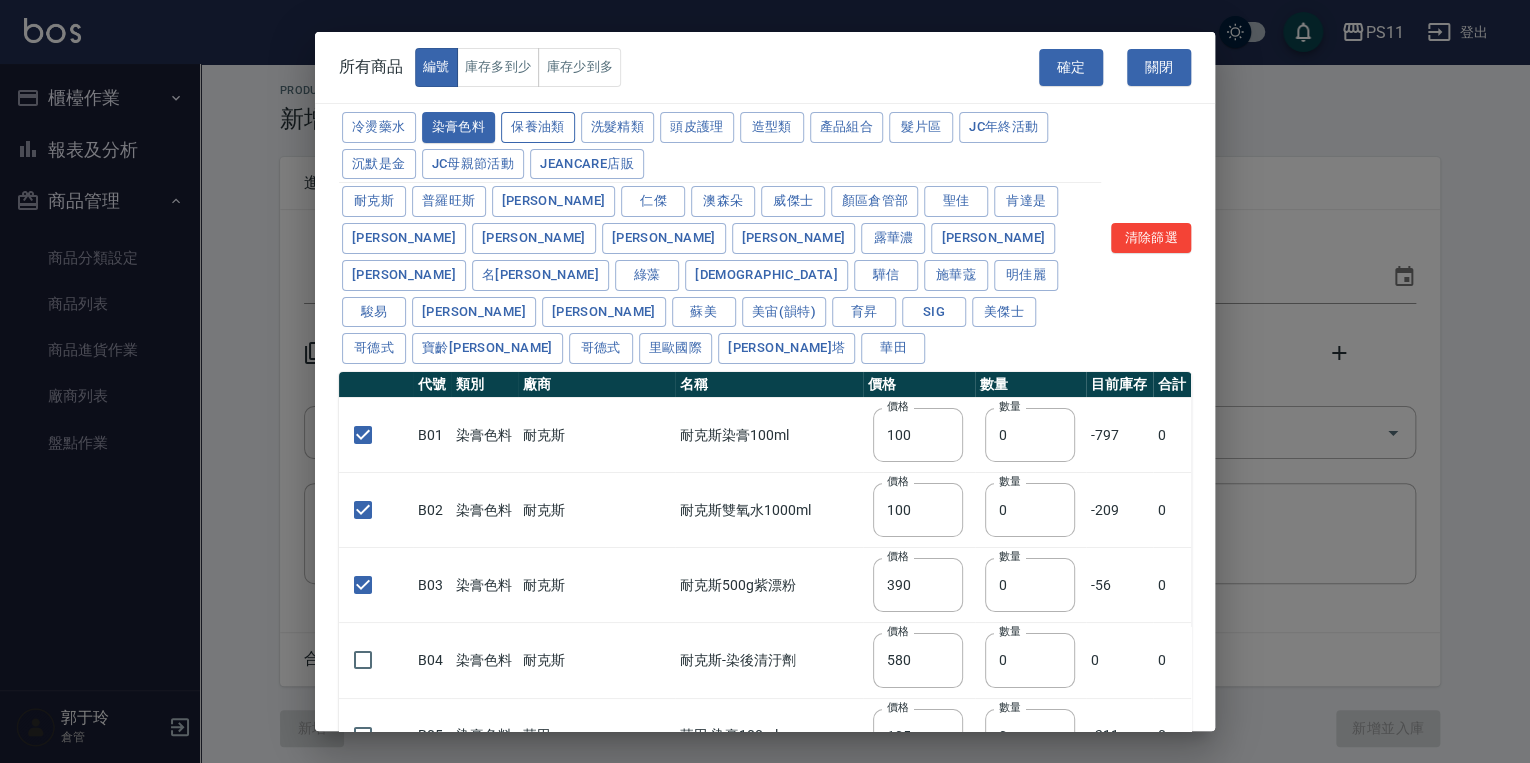 click on "保養油類" at bounding box center [538, 127] 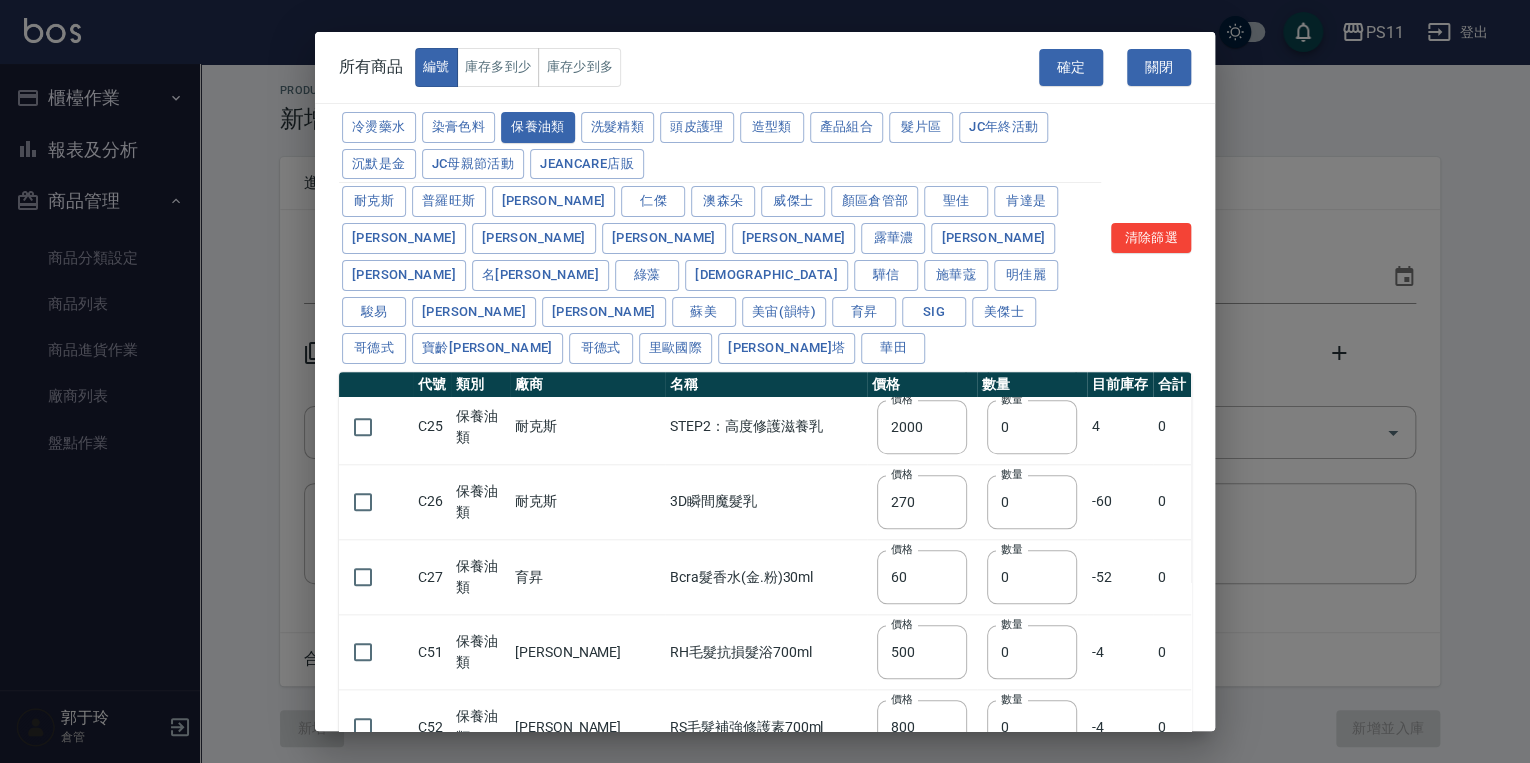 scroll, scrollTop: 880, scrollLeft: 0, axis: vertical 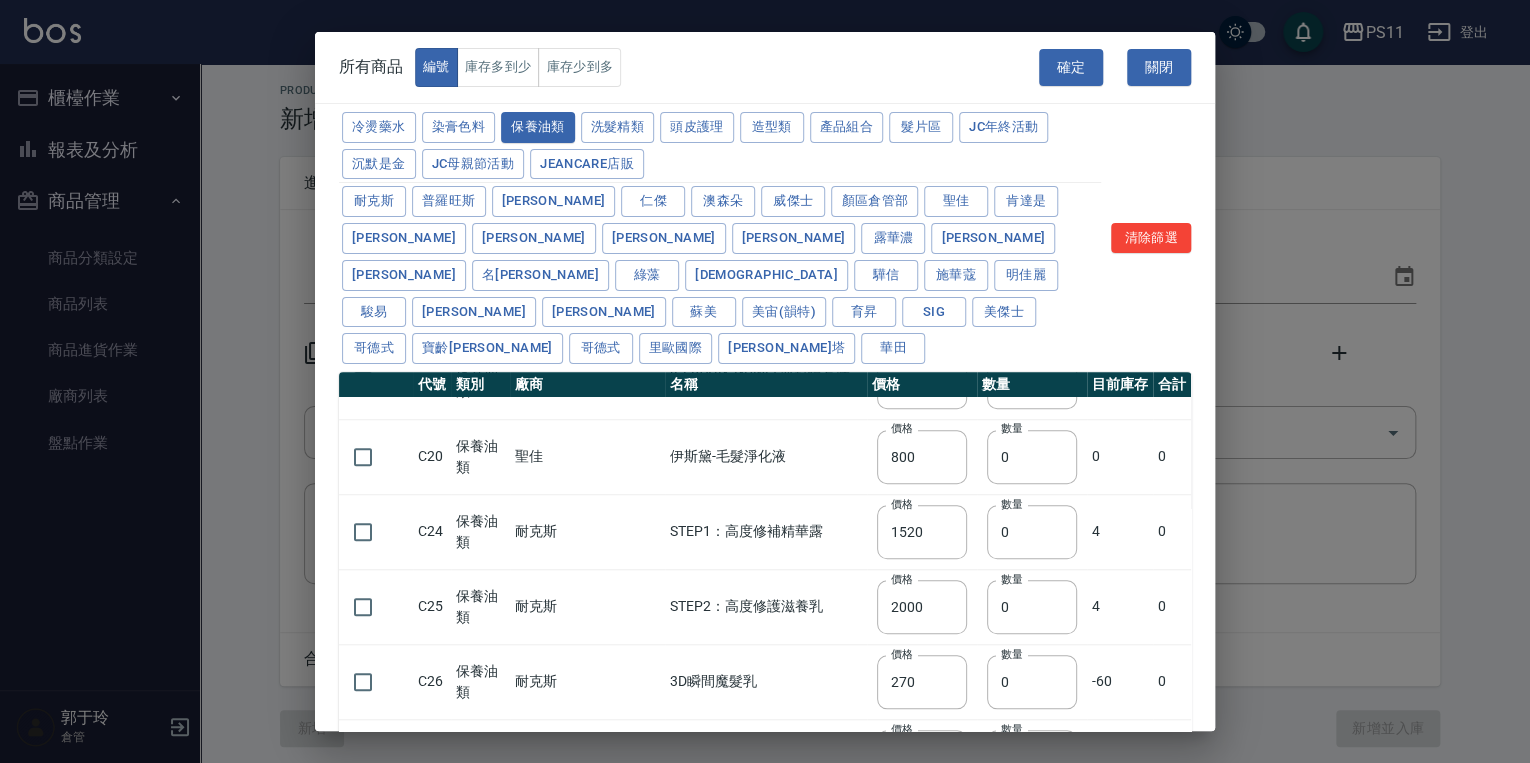 click at bounding box center [363, 607] 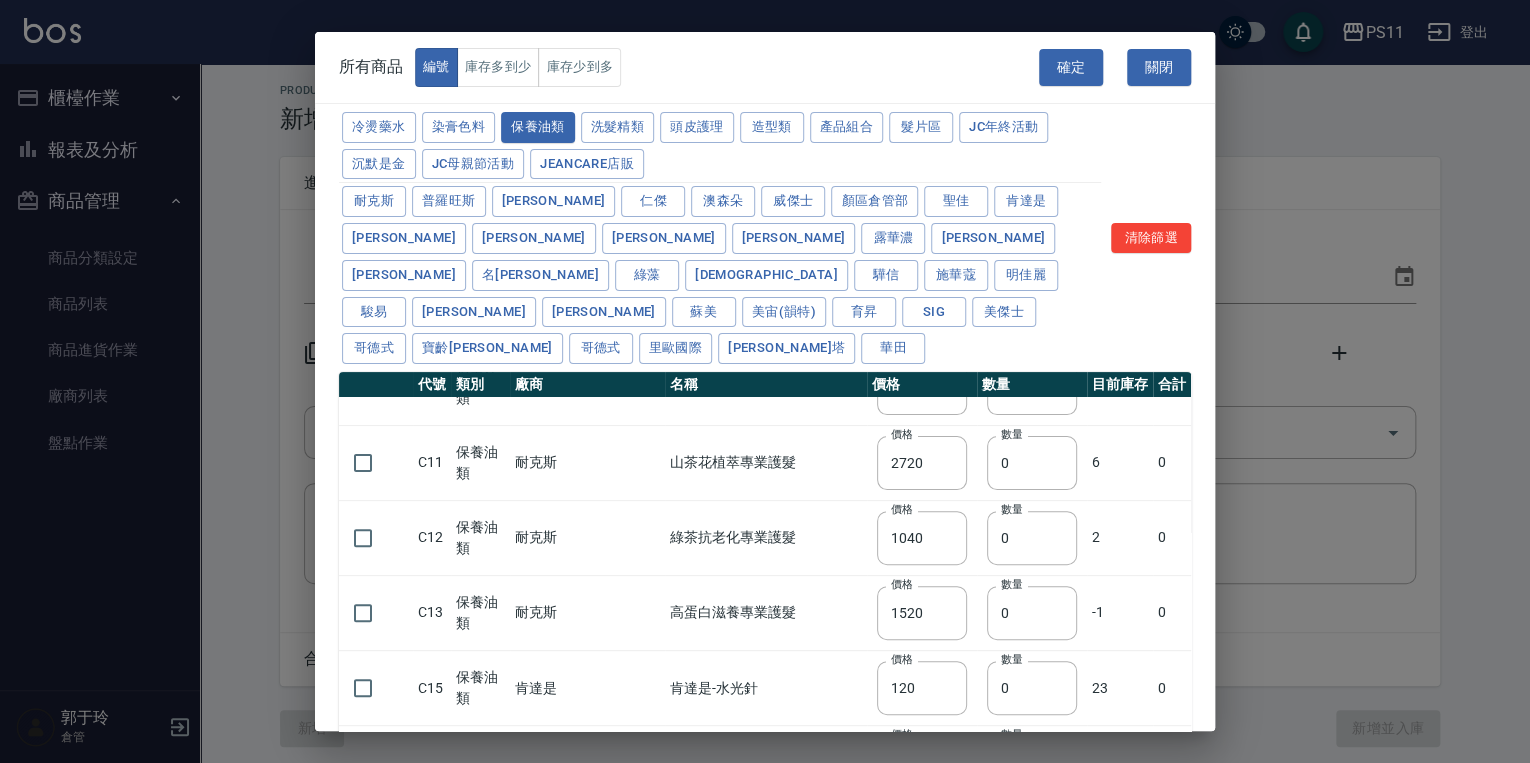 scroll, scrollTop: 320, scrollLeft: 0, axis: vertical 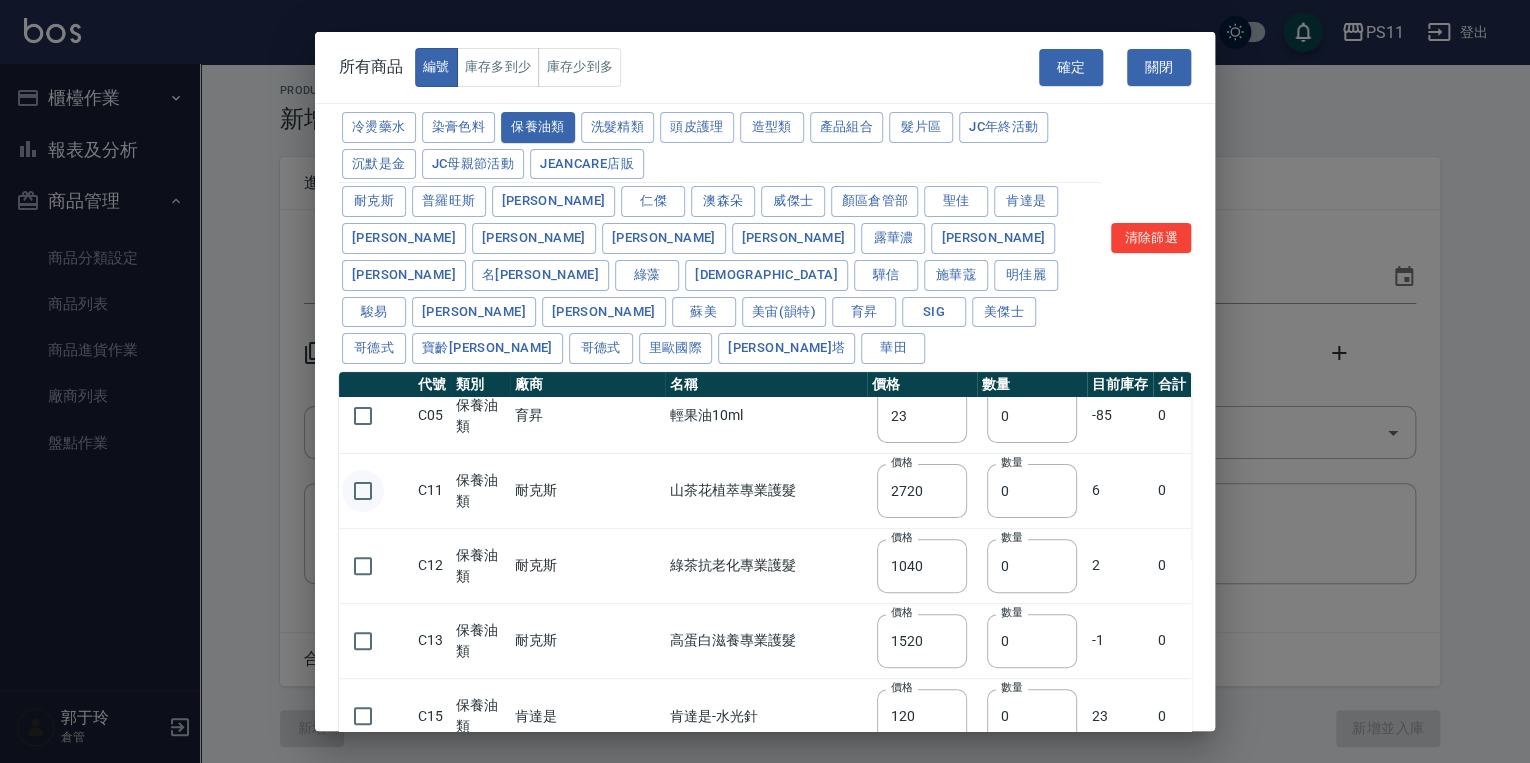 click at bounding box center [363, 491] 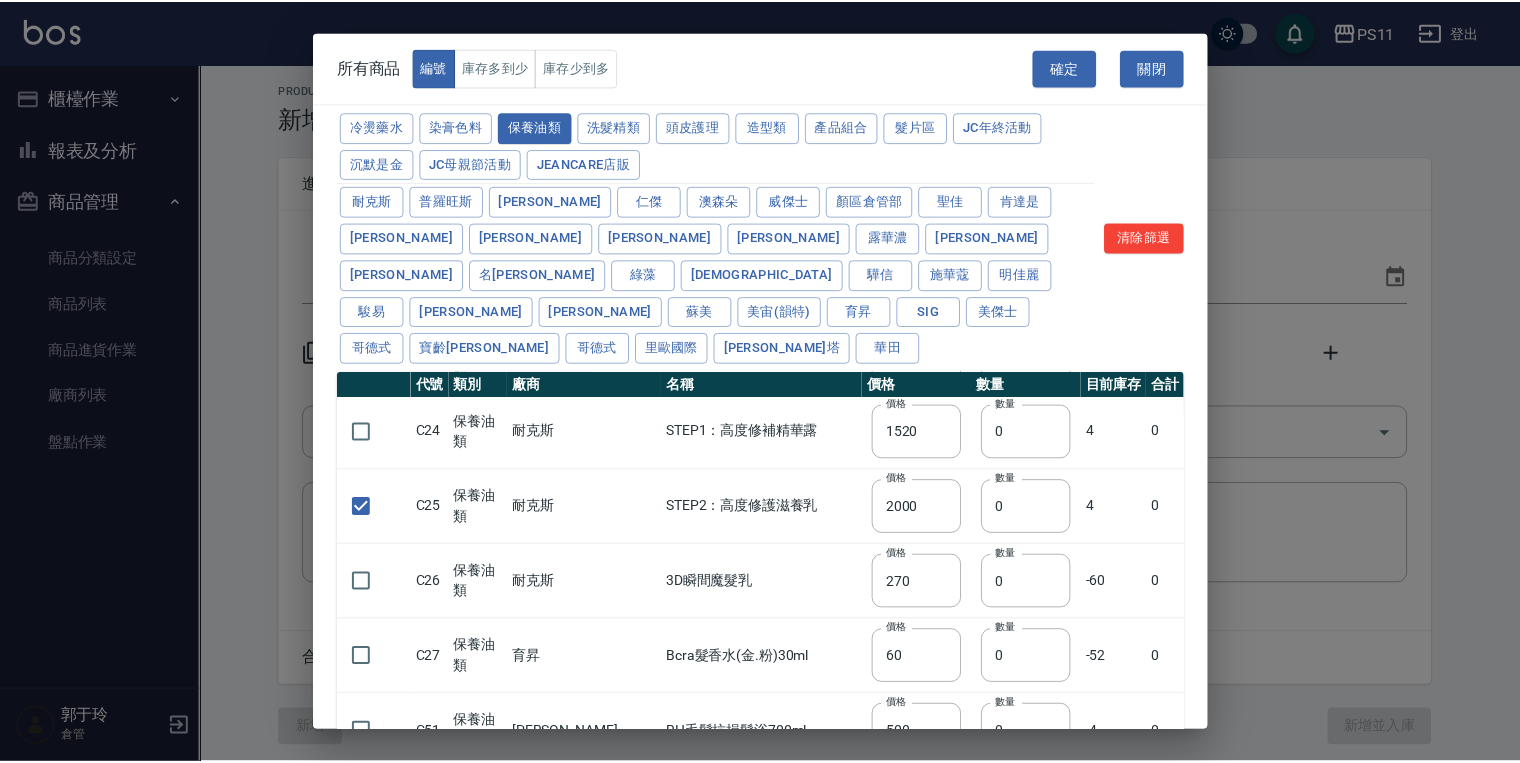 scroll, scrollTop: 966, scrollLeft: 0, axis: vertical 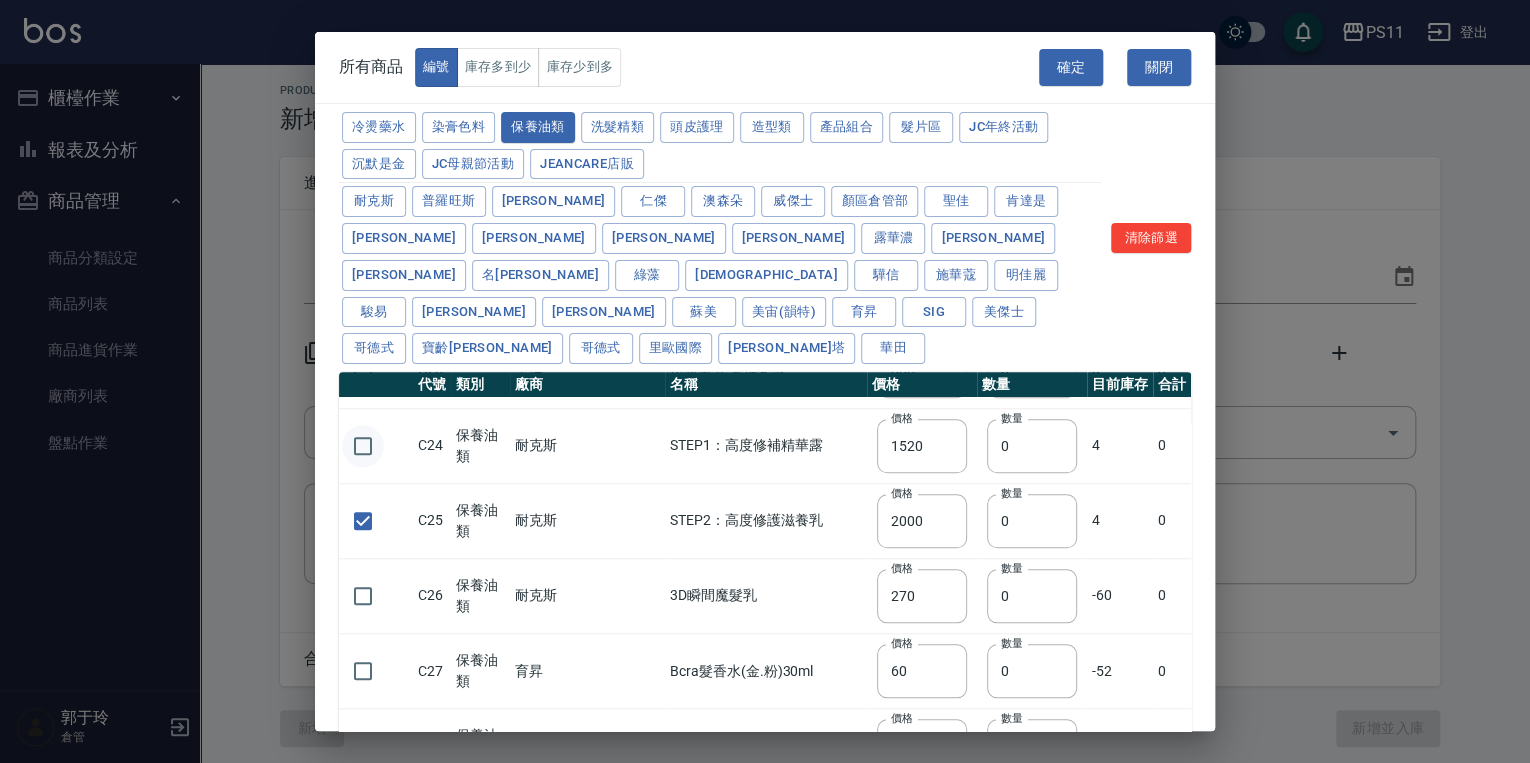 click at bounding box center (363, 446) 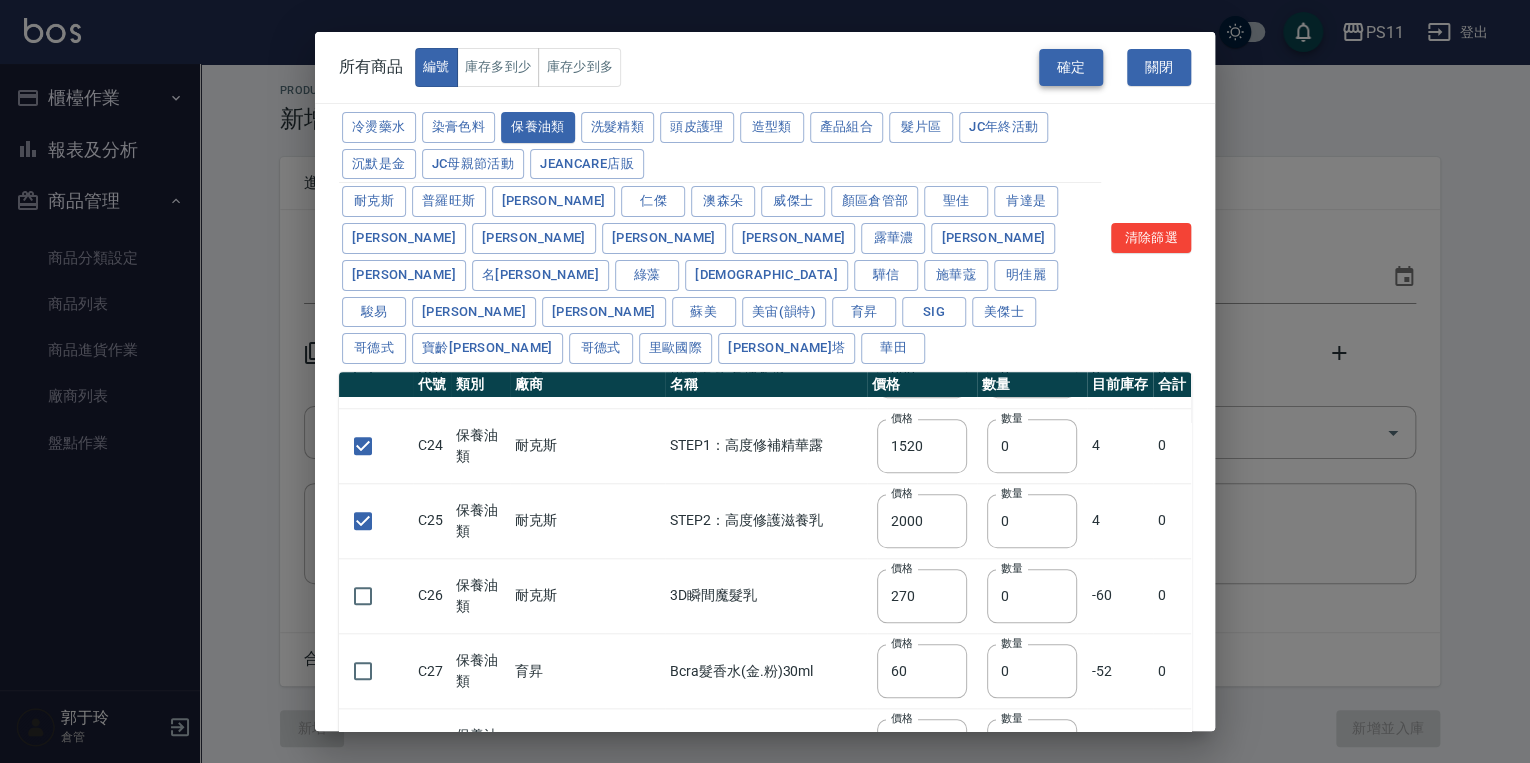click on "確定" at bounding box center (1071, 67) 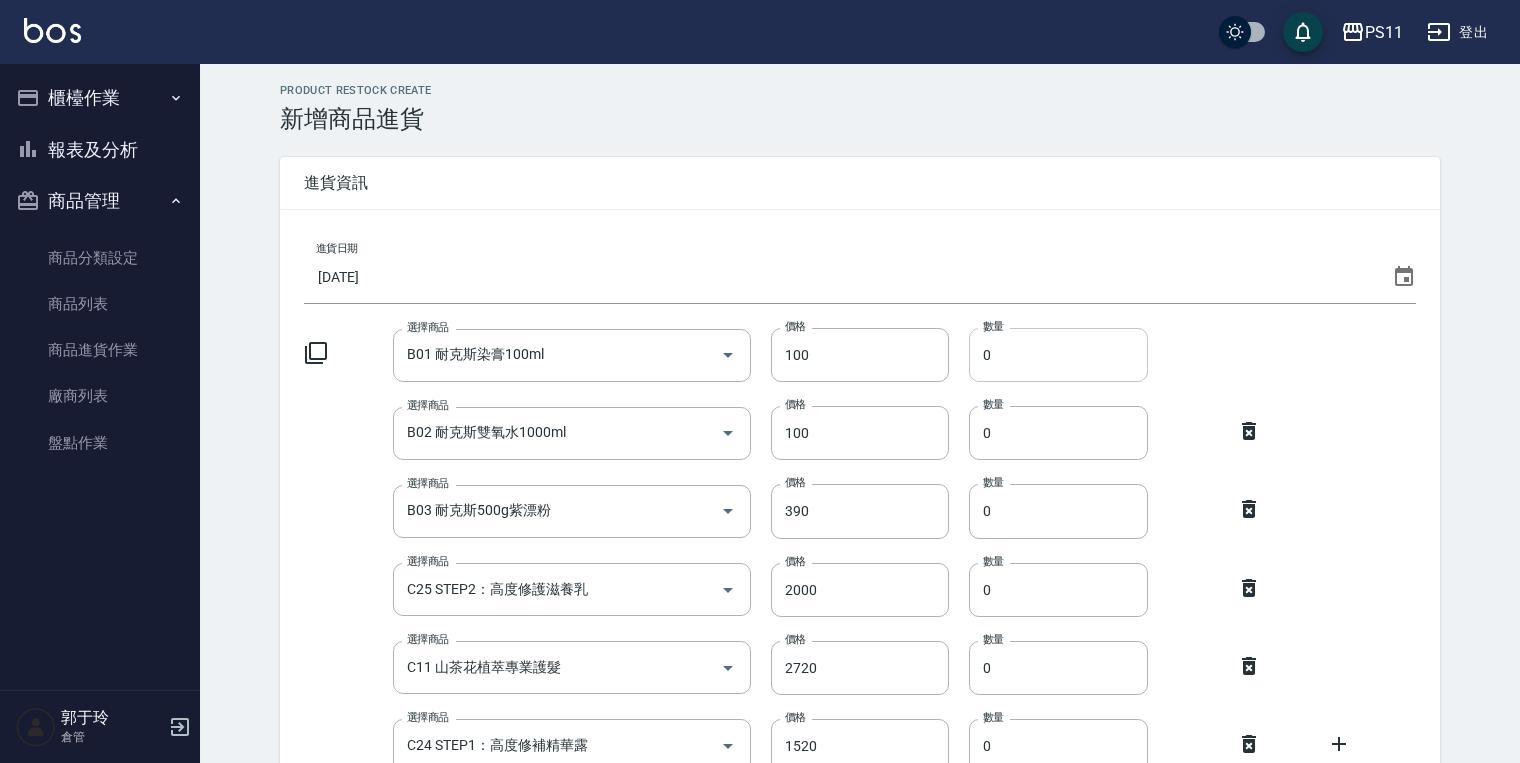 drag, startPoint x: 1014, startPoint y: 358, endPoint x: 984, endPoint y: 358, distance: 30 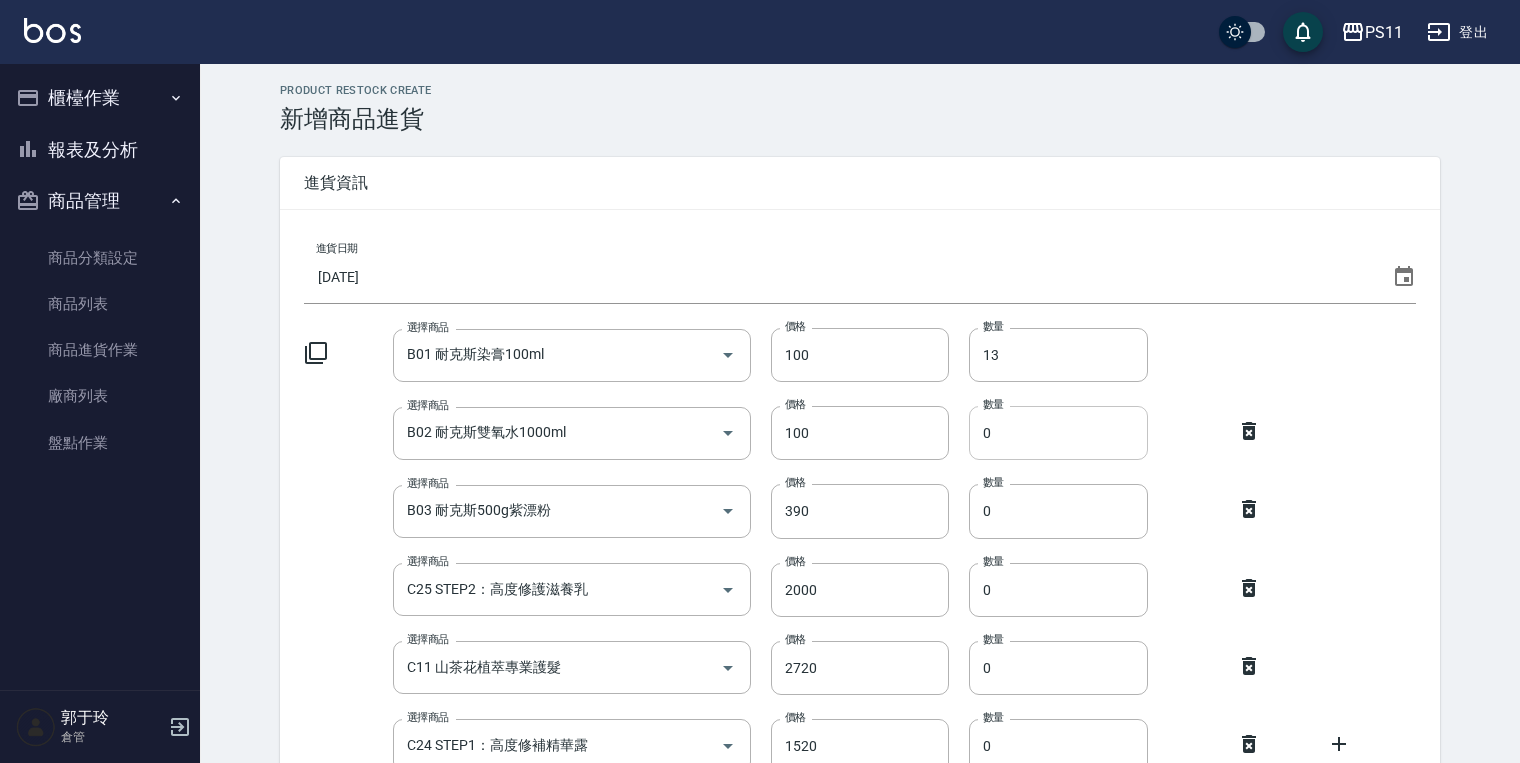 type on "13" 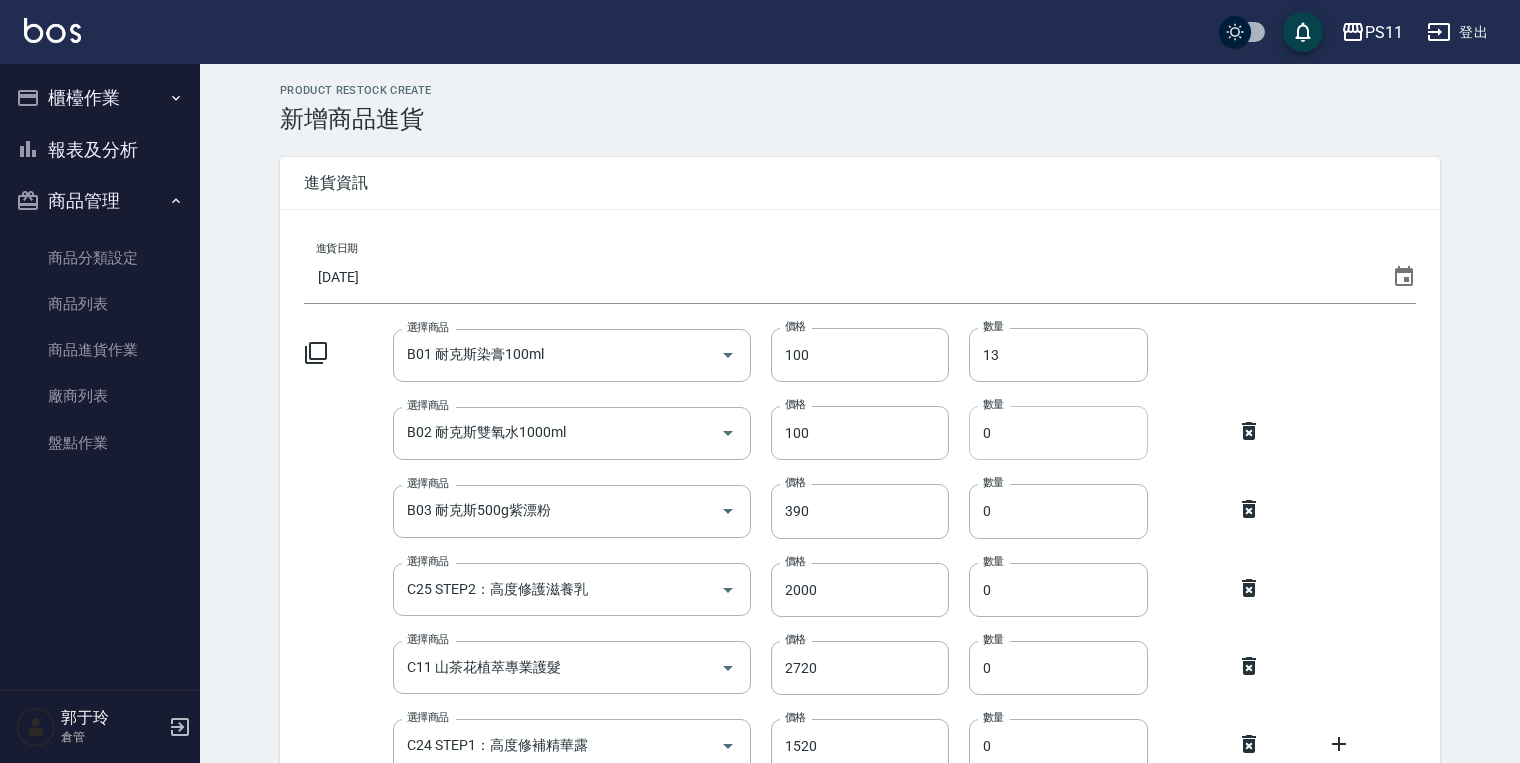 click on "0" at bounding box center [1058, 433] 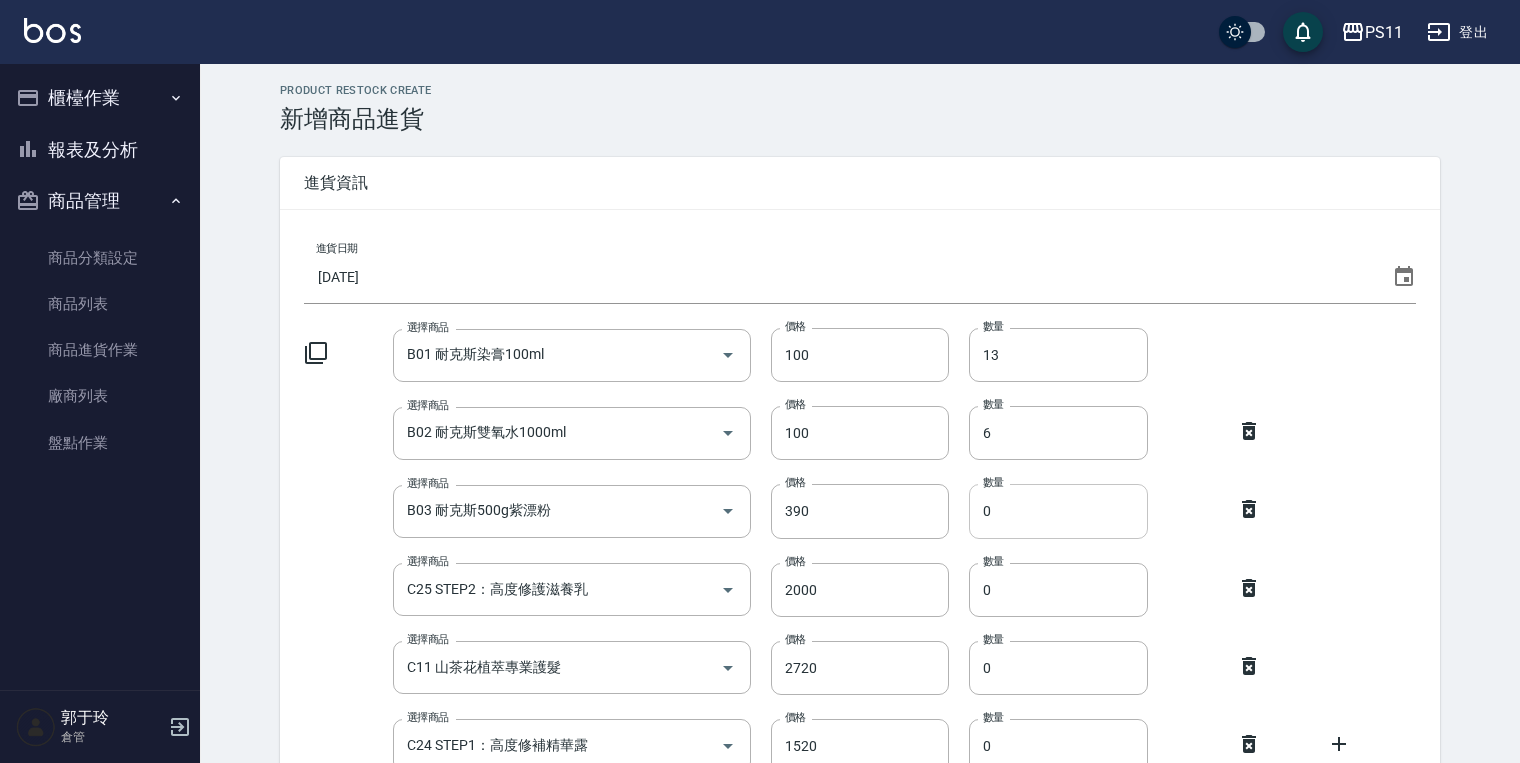 type on "6" 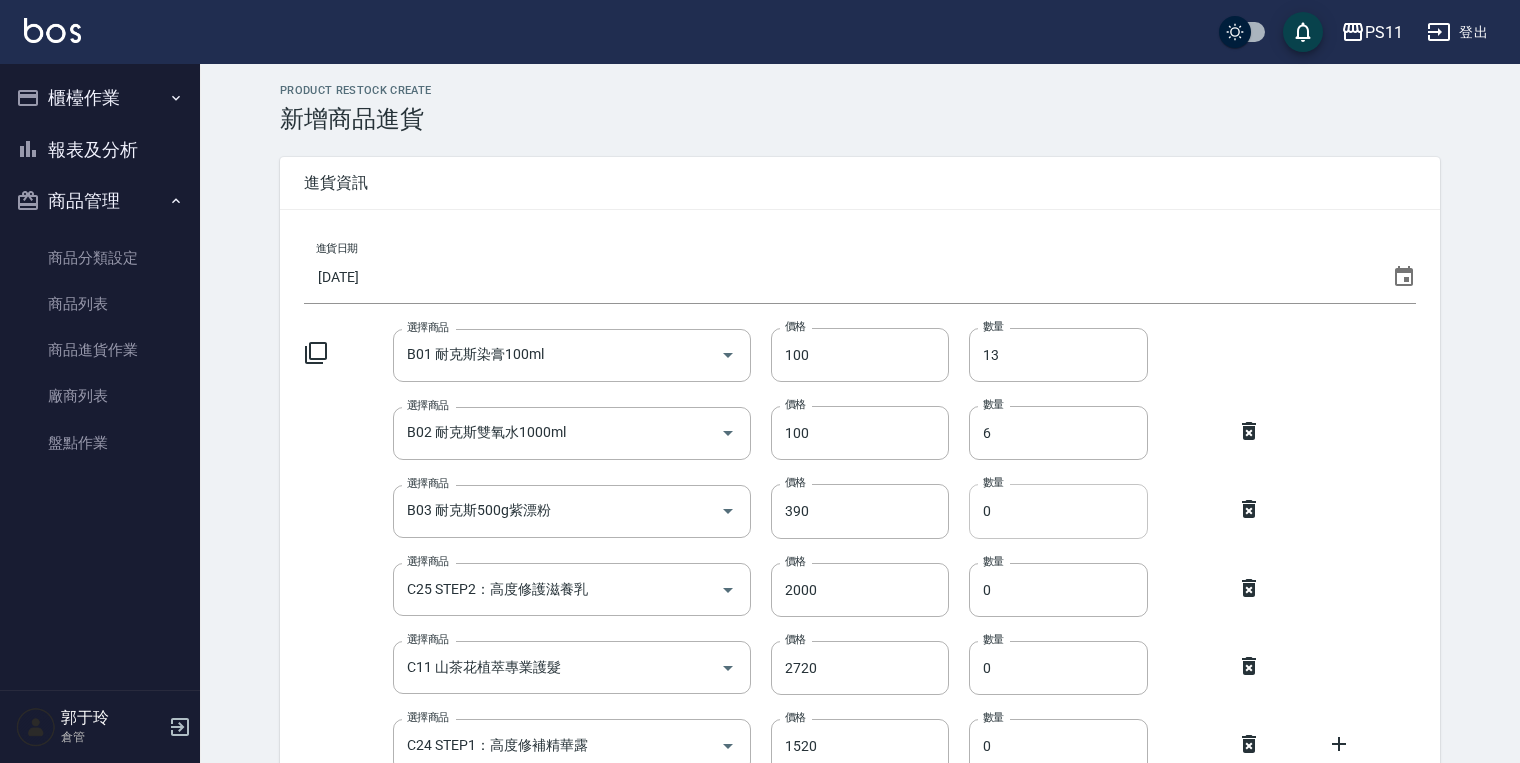 click on "0" at bounding box center (1058, 511) 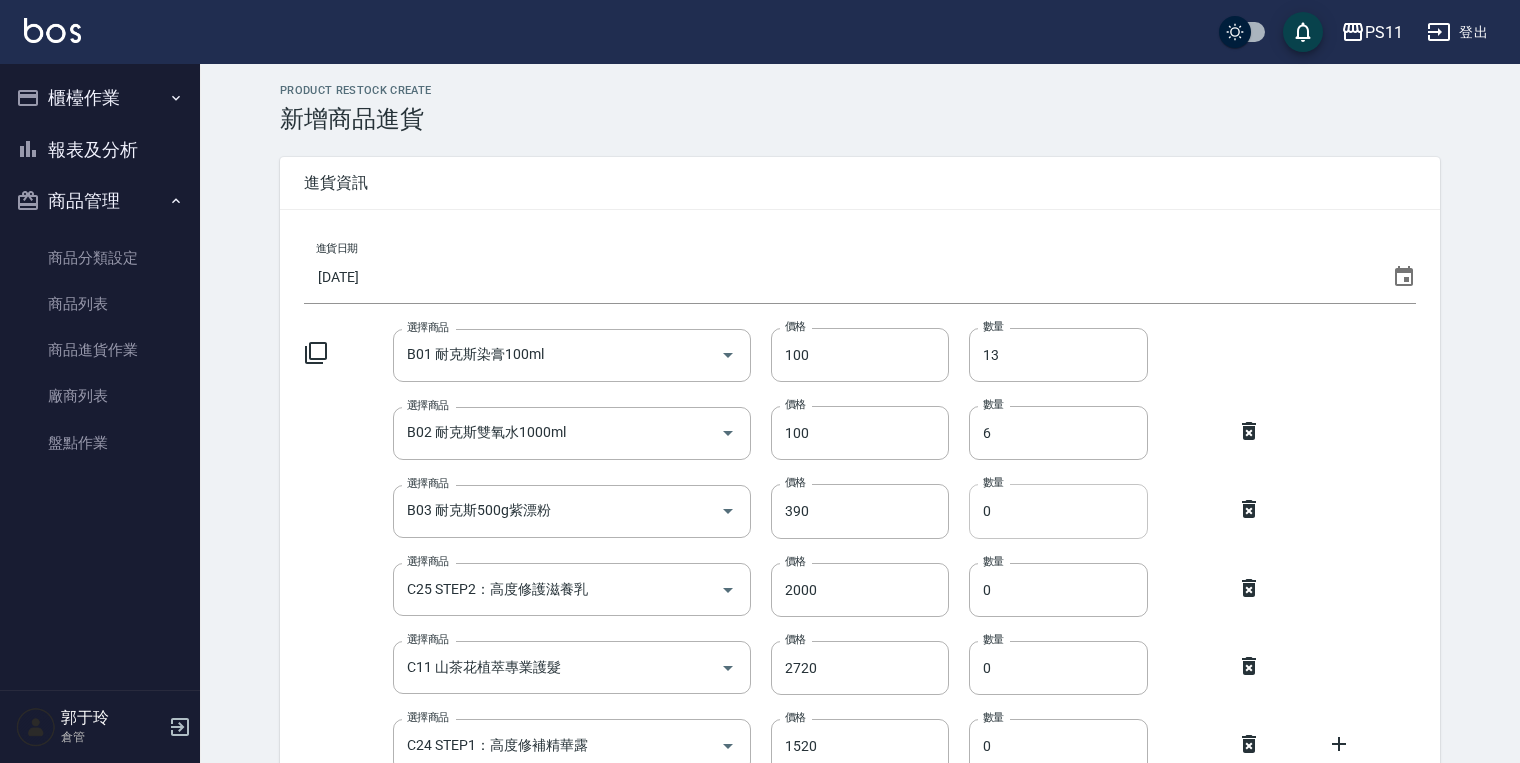 drag, startPoint x: 996, startPoint y: 508, endPoint x: 976, endPoint y: 508, distance: 20 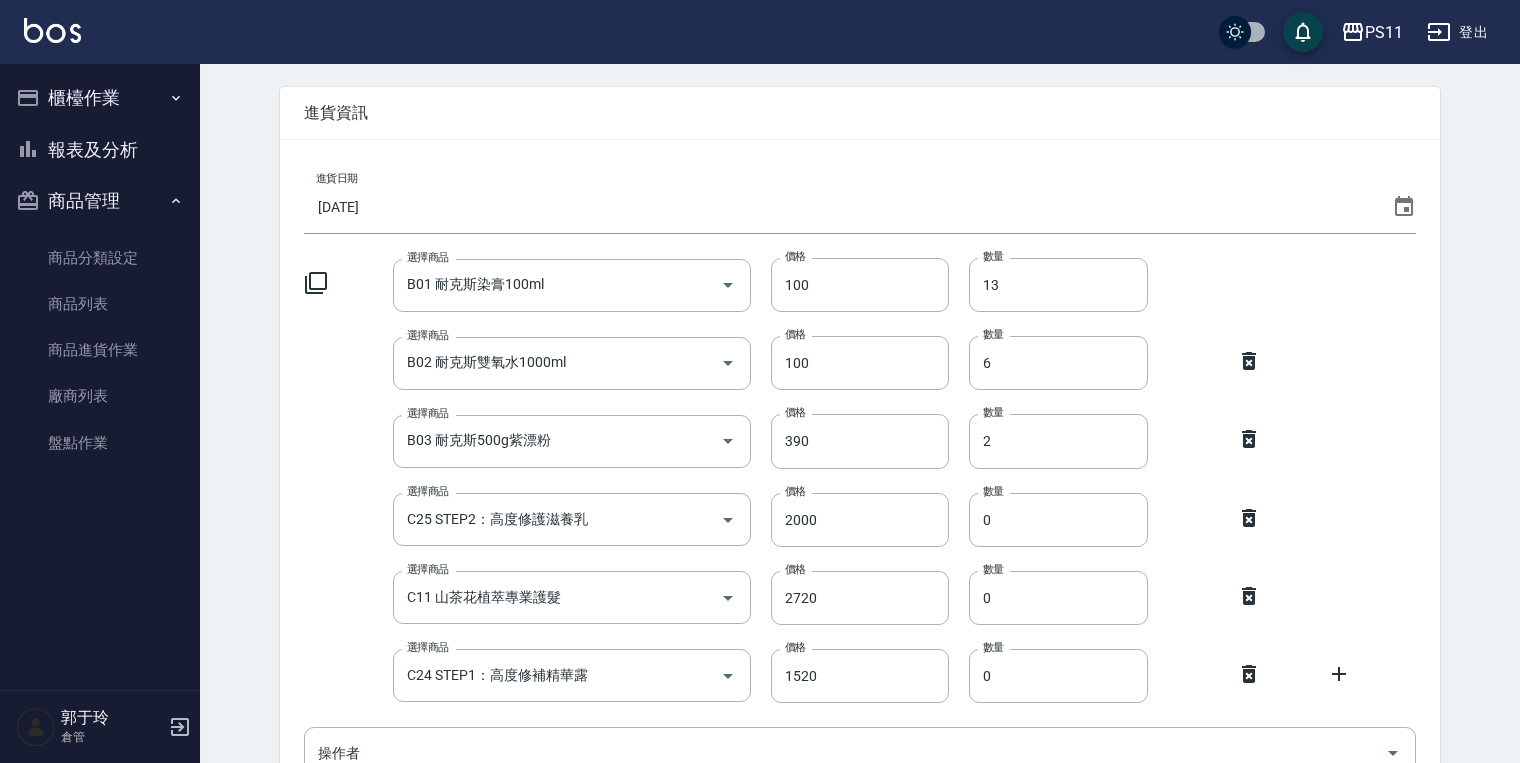 scroll, scrollTop: 160, scrollLeft: 0, axis: vertical 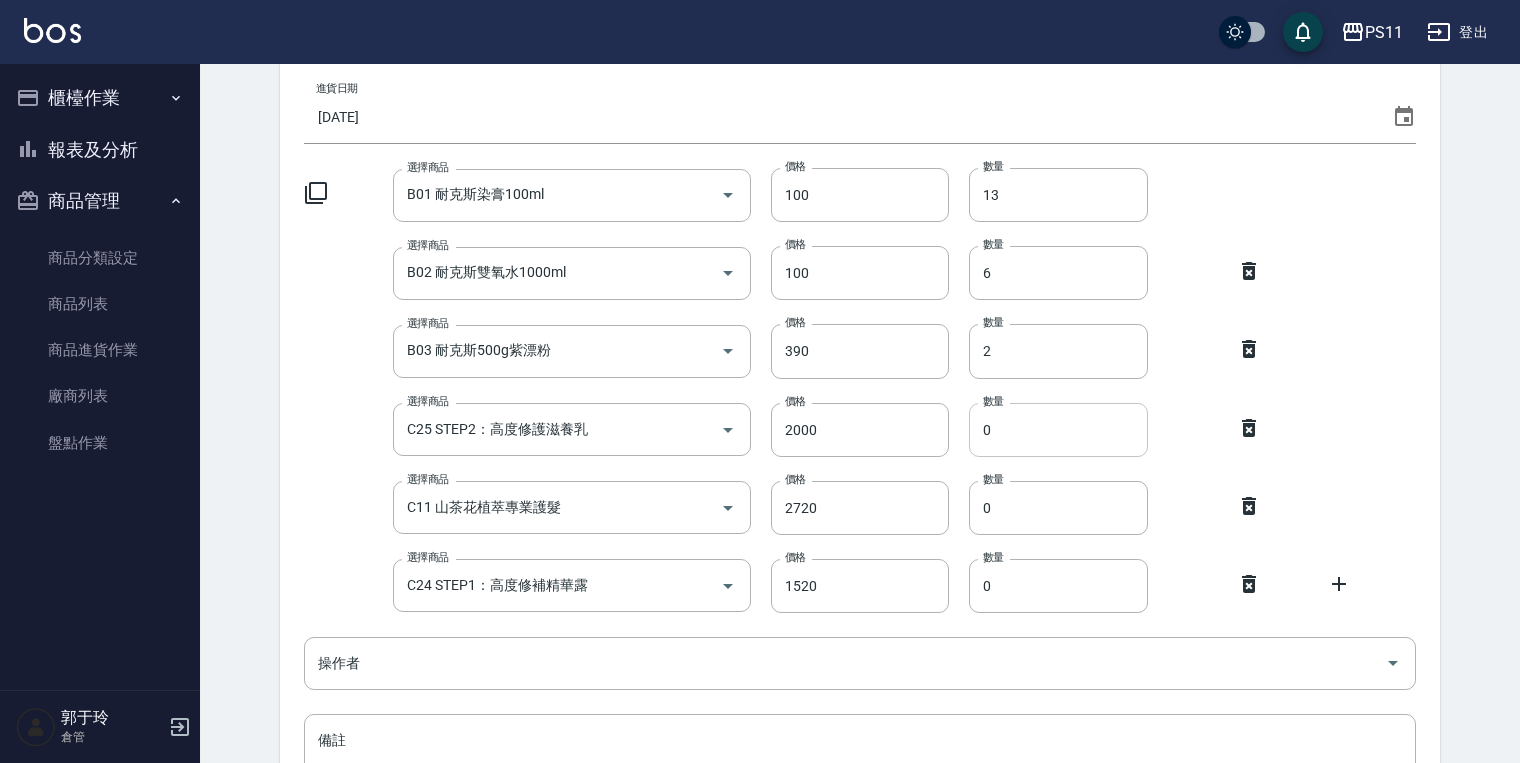 type on "2" 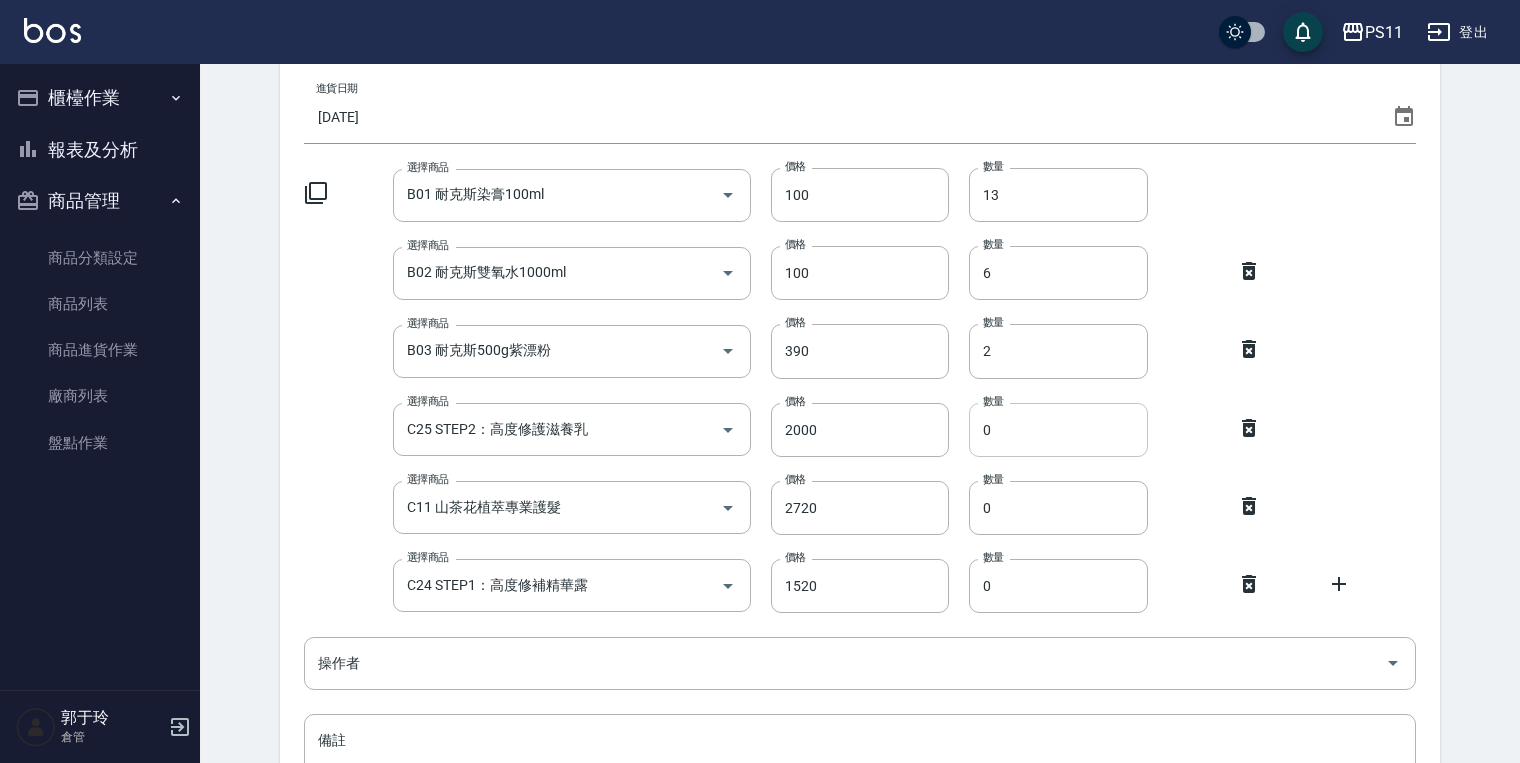 drag, startPoint x: 993, startPoint y: 425, endPoint x: 973, endPoint y: 428, distance: 20.22375 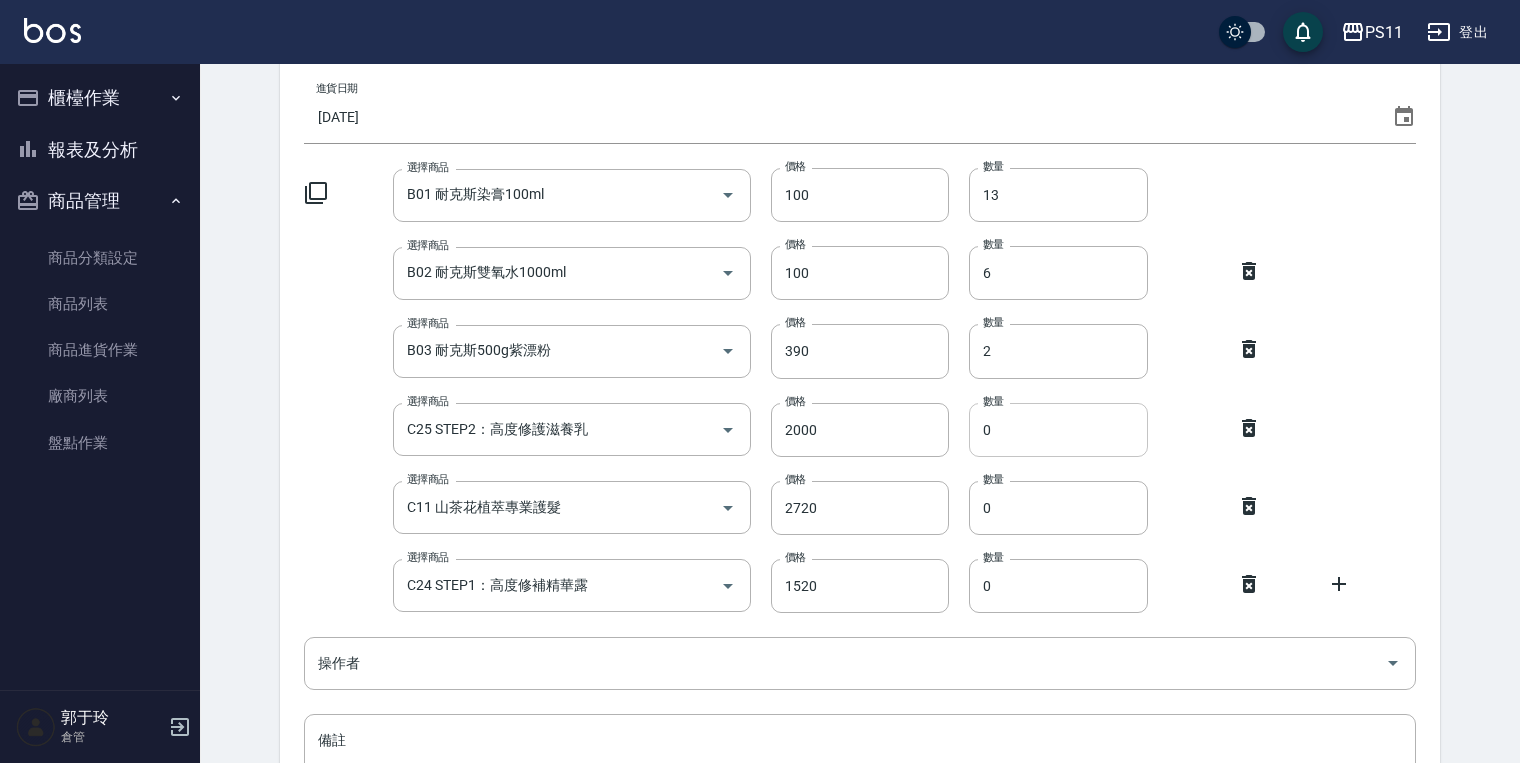 click on "0" at bounding box center [1058, 430] 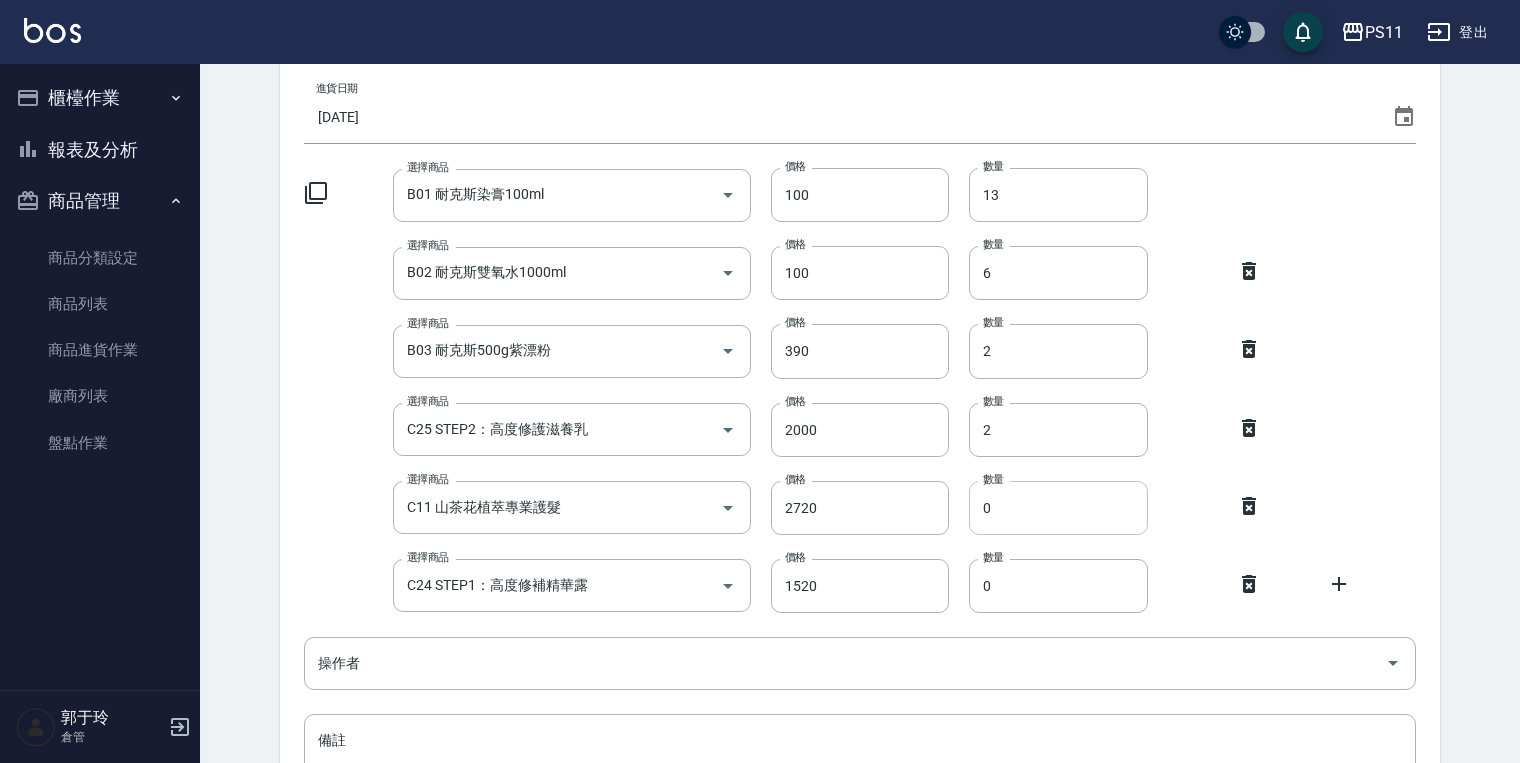 type on "2" 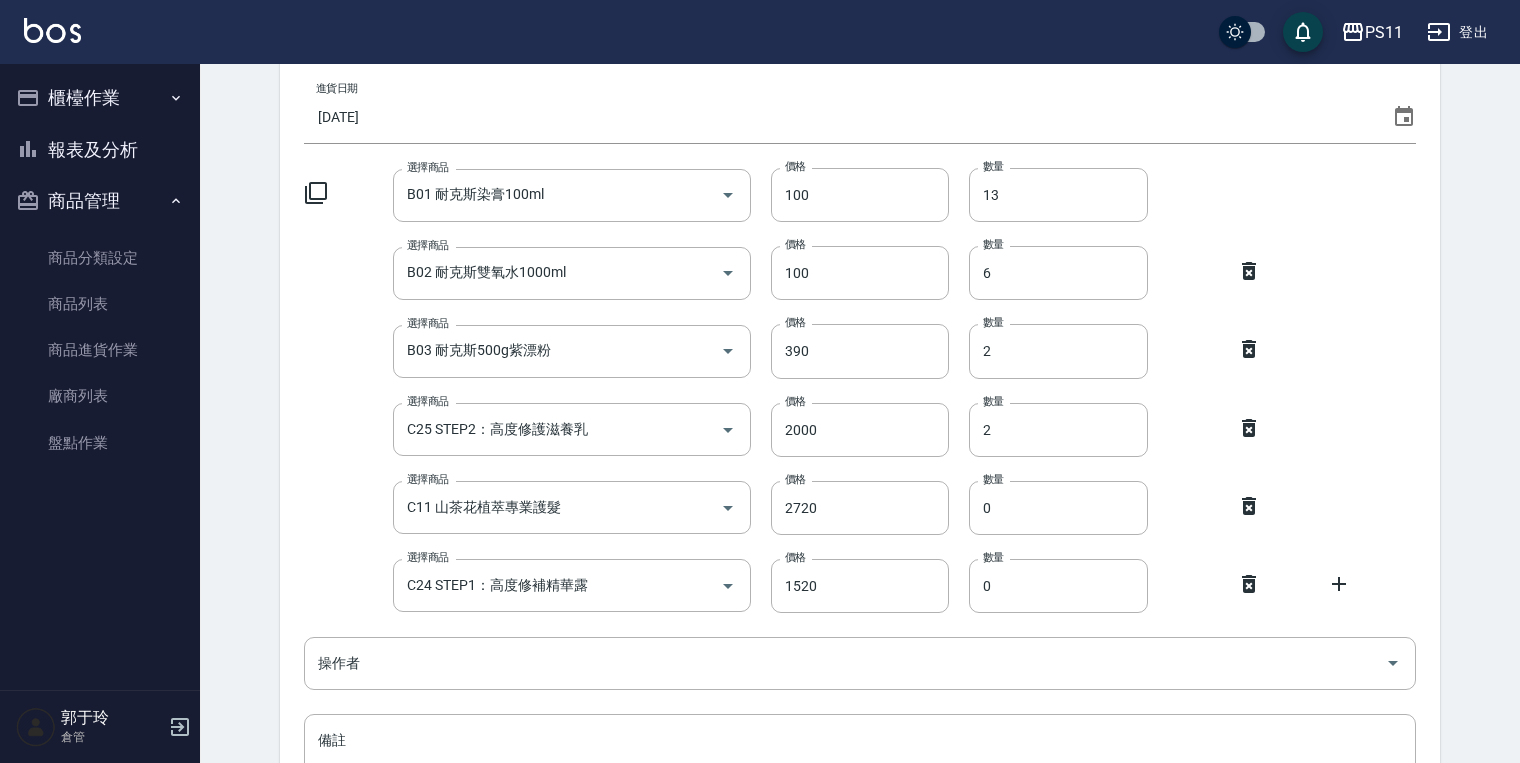 drag, startPoint x: 994, startPoint y: 505, endPoint x: 963, endPoint y: 506, distance: 31.016125 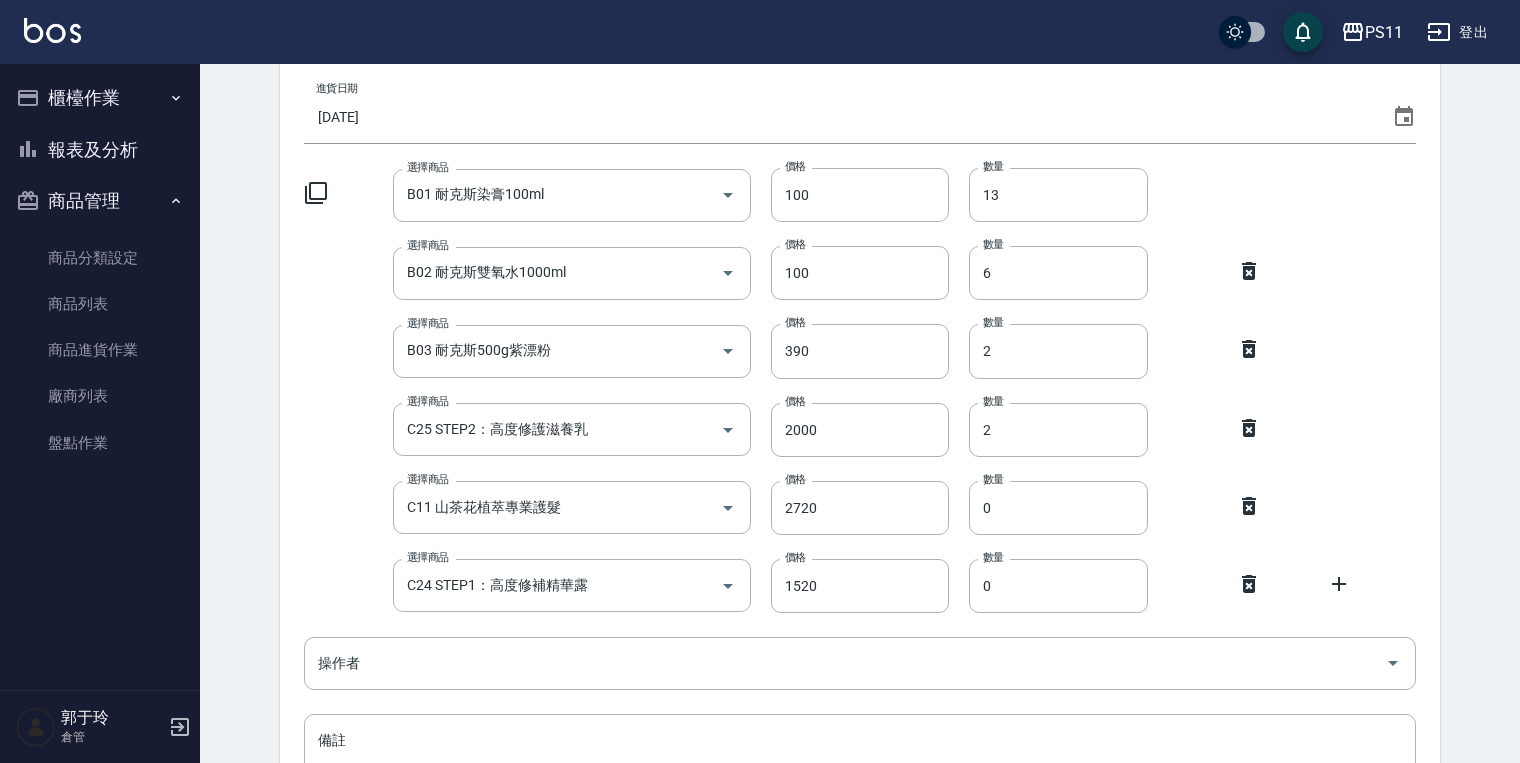 click on "選擇商品 C11 山茶花植萃專業護髮 選擇商品 價格 2720 價格 數量 0 數量" at bounding box center [860, 508] 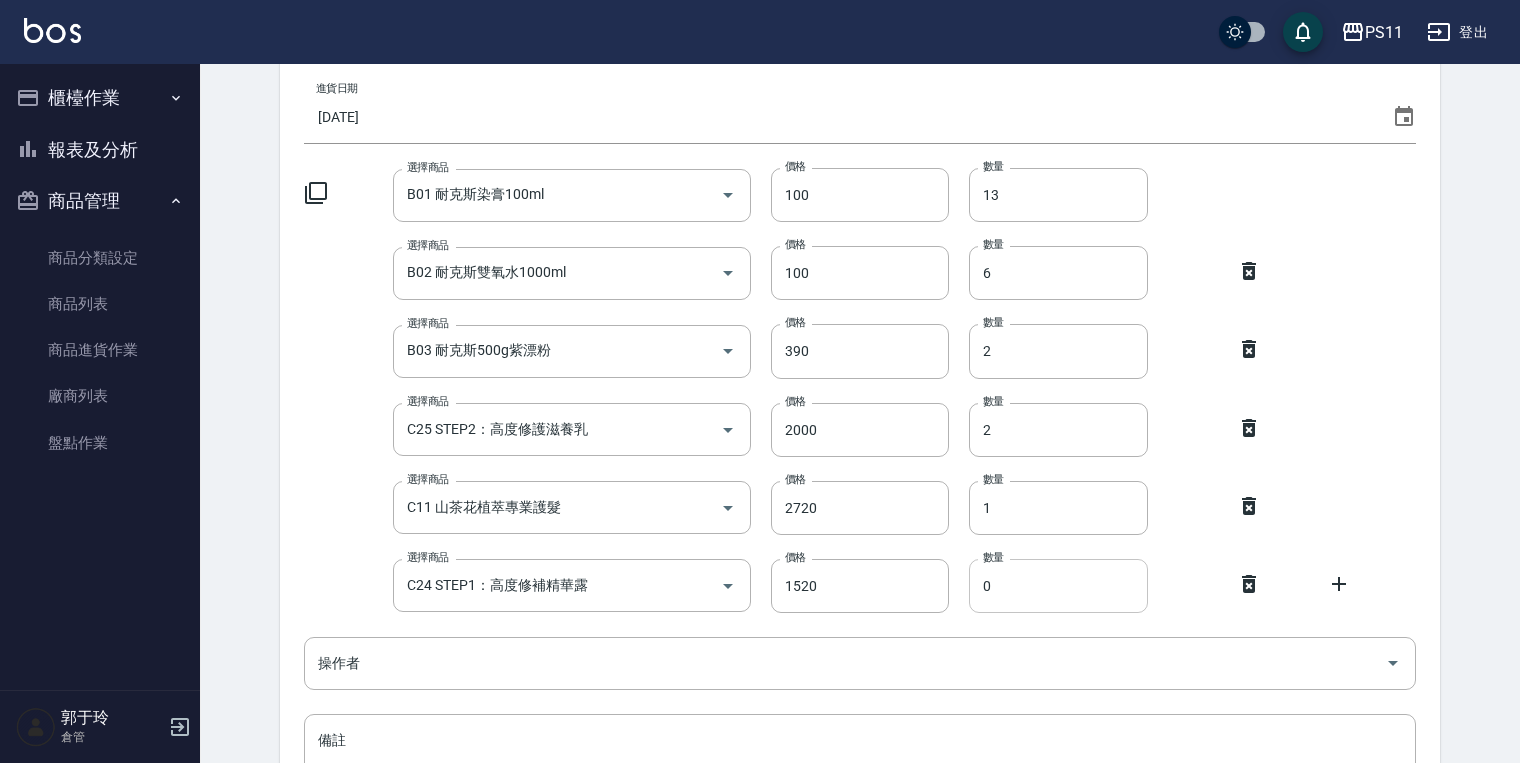 type on "1" 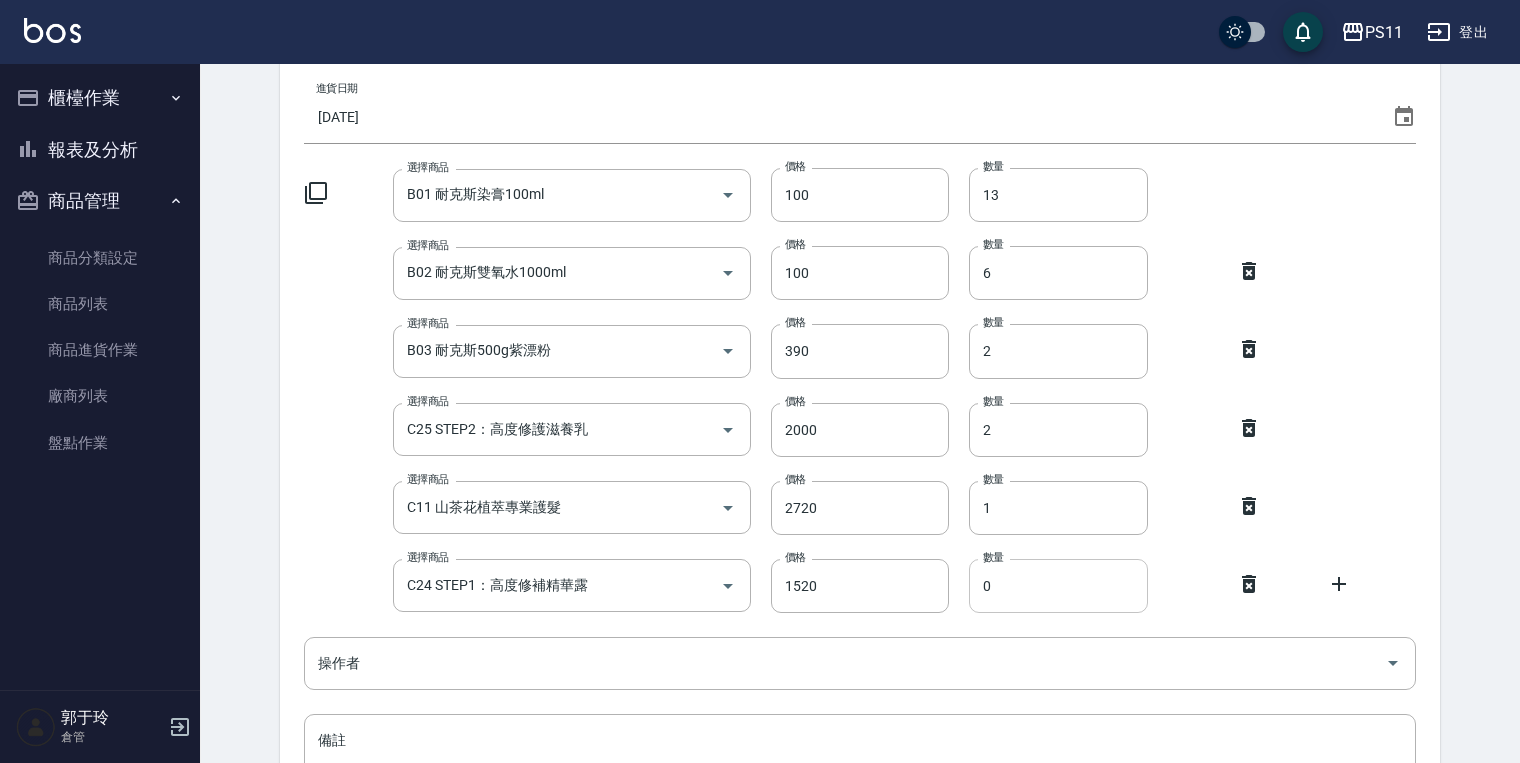 drag, startPoint x: 992, startPoint y: 588, endPoint x: 976, endPoint y: 582, distance: 17.088007 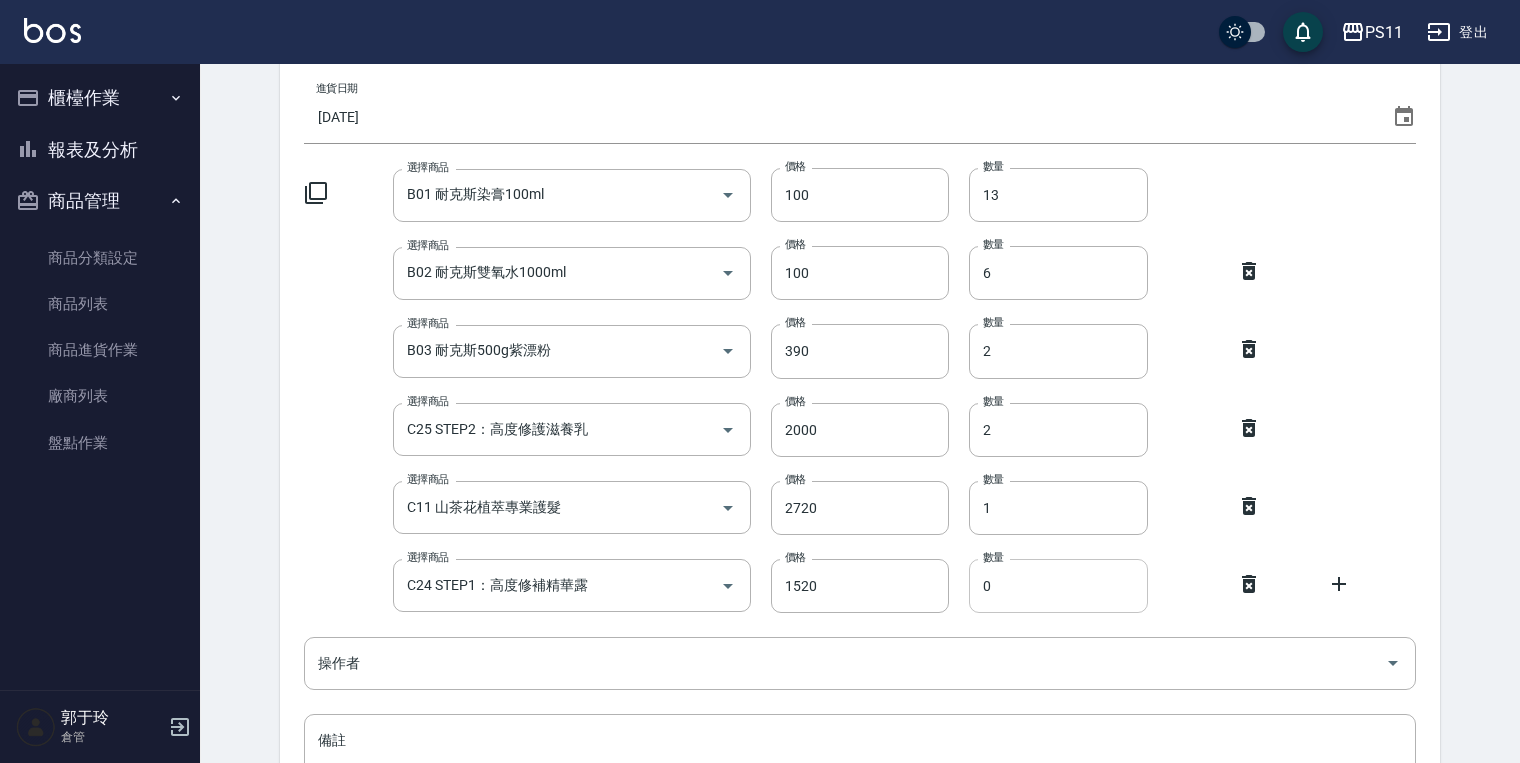 click on "0" at bounding box center (1058, 586) 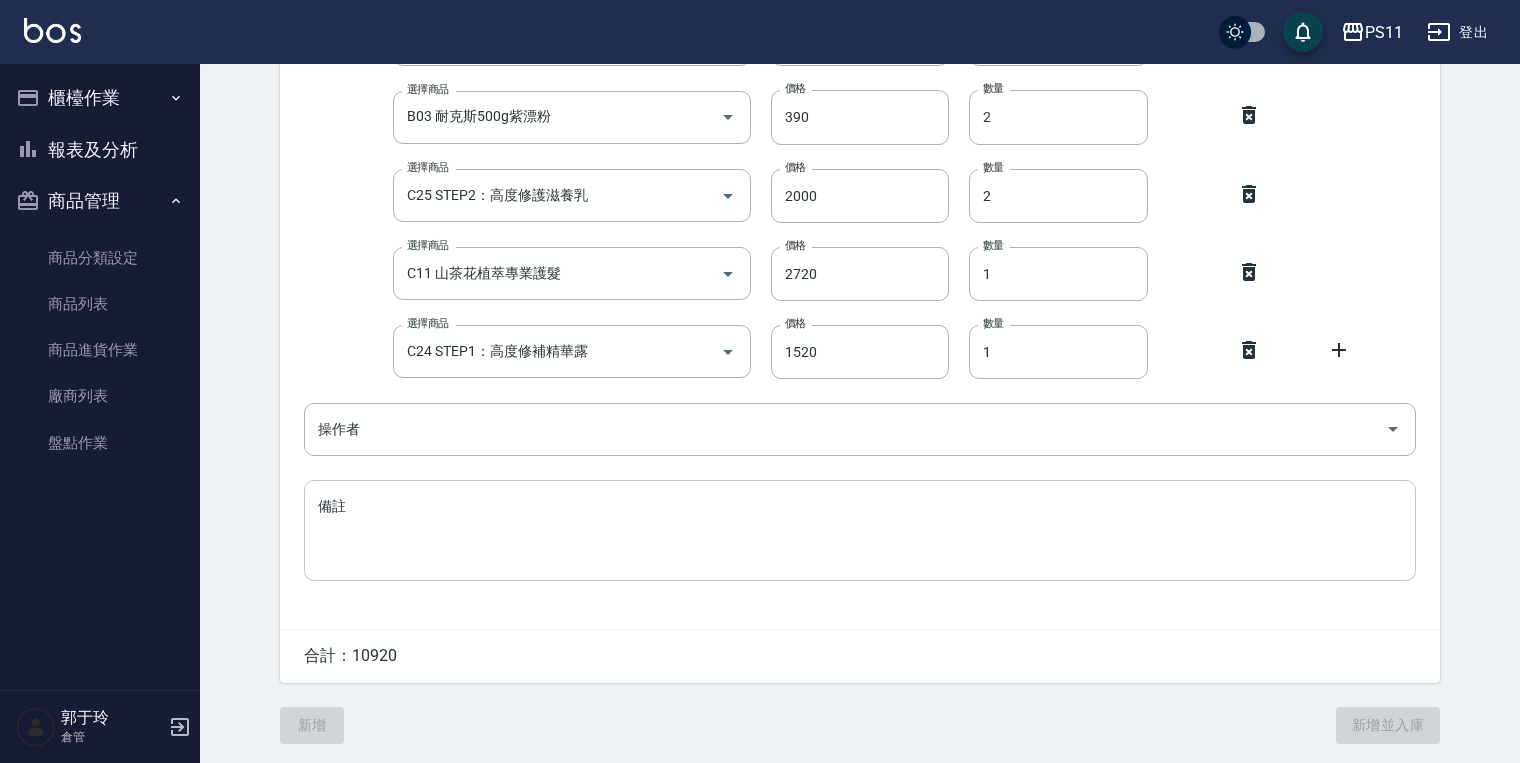 scroll, scrollTop: 396, scrollLeft: 0, axis: vertical 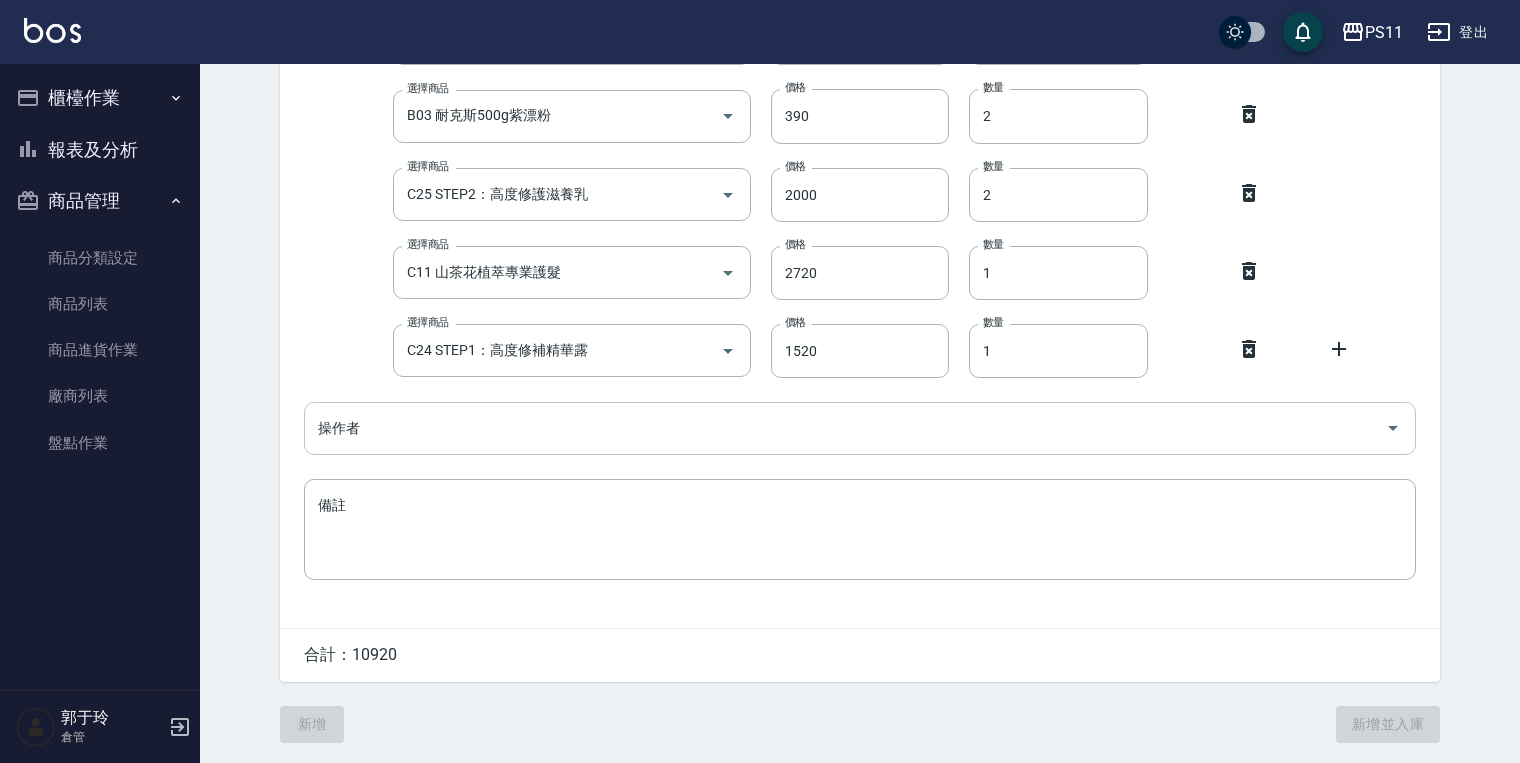 type on "1" 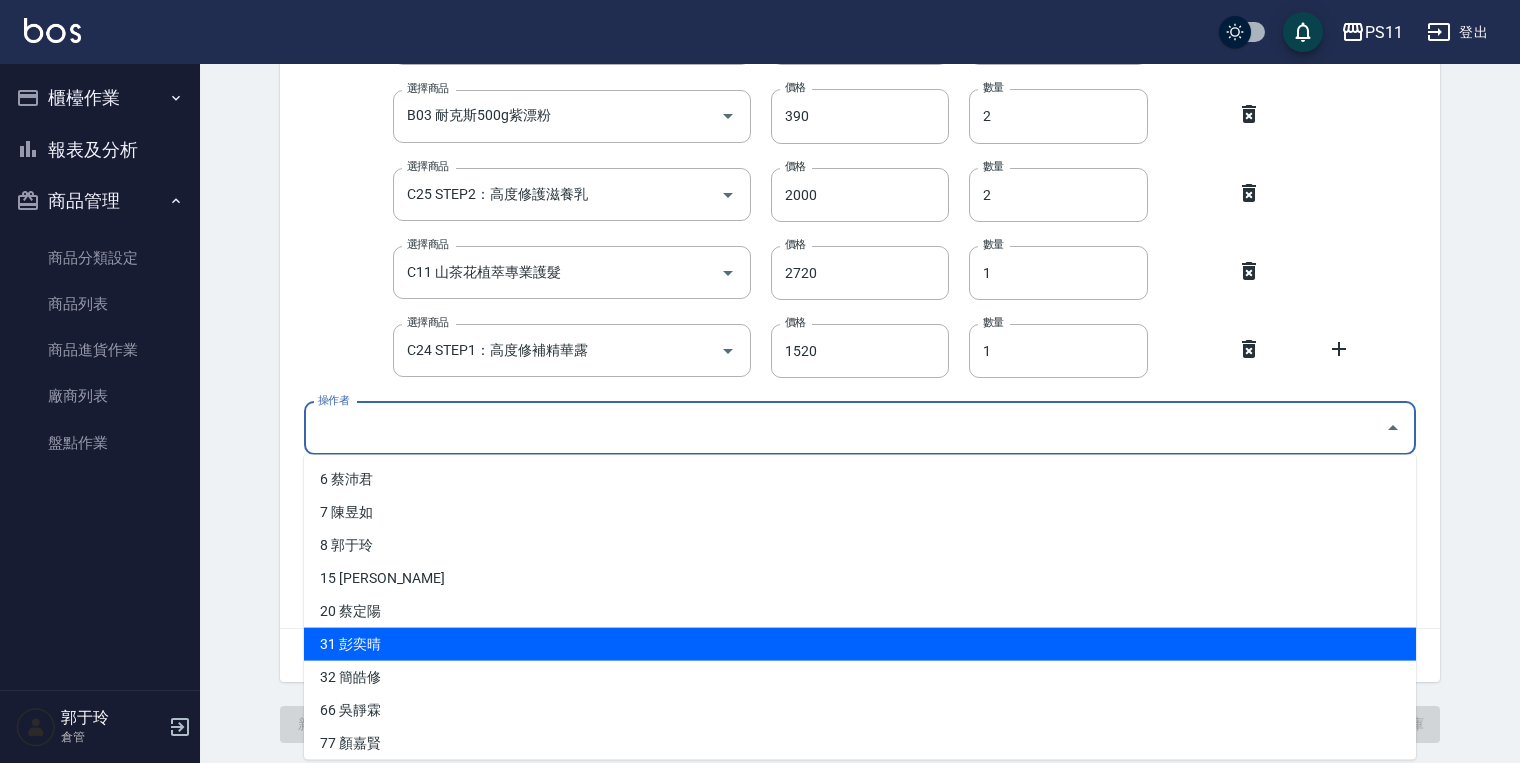 click on "31 彭奕晴" at bounding box center [860, 644] 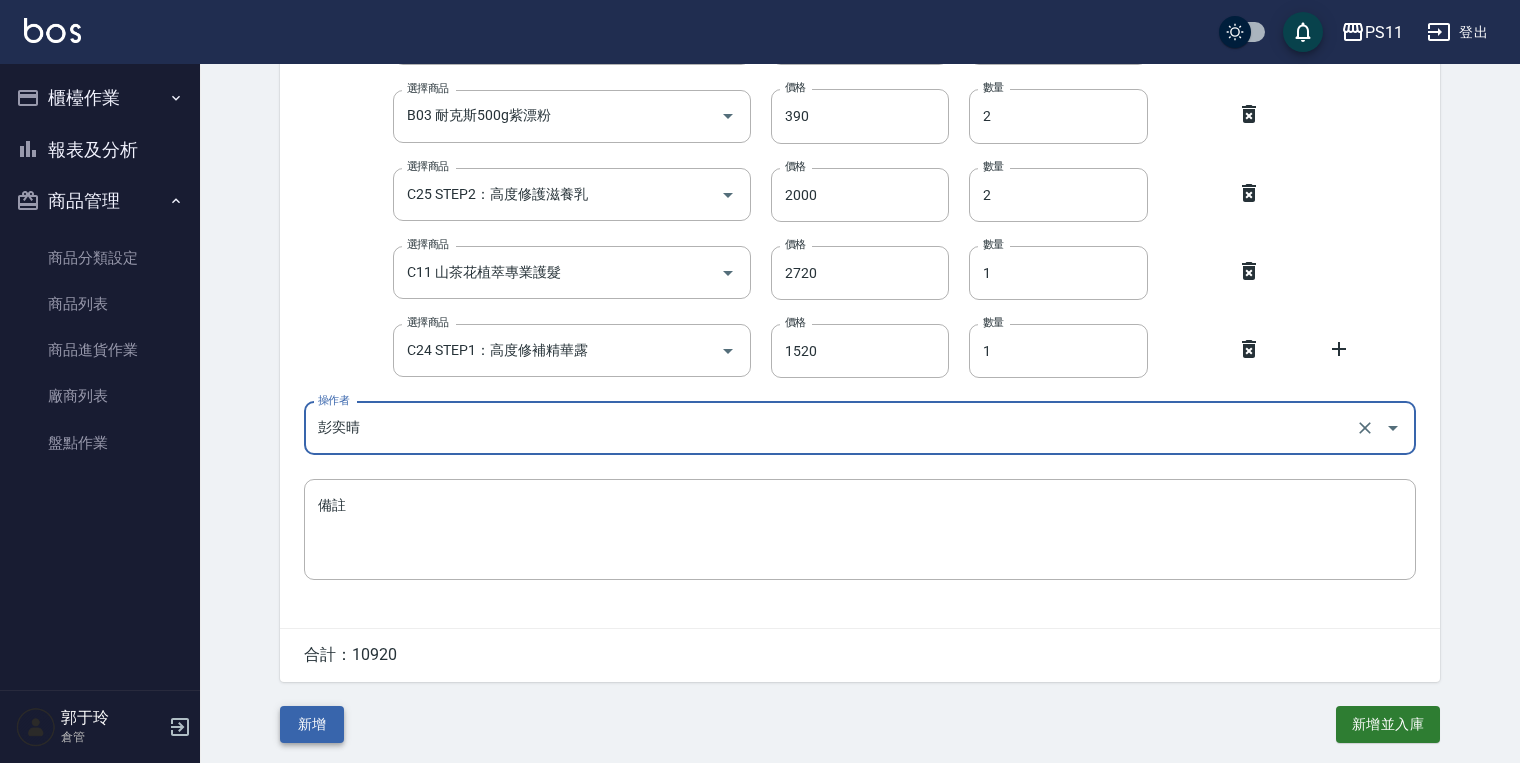 click on "新增" at bounding box center [312, 724] 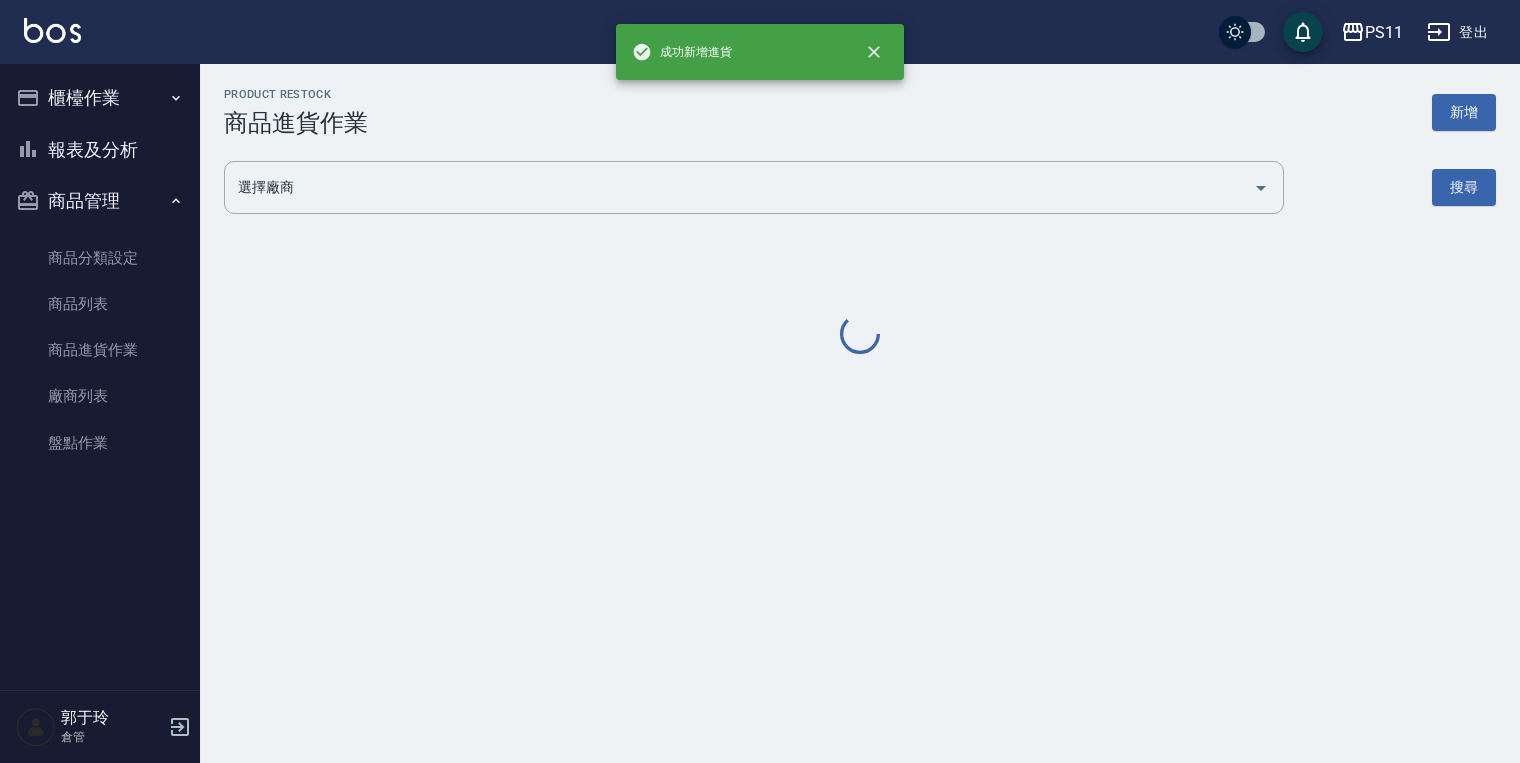 scroll, scrollTop: 0, scrollLeft: 0, axis: both 